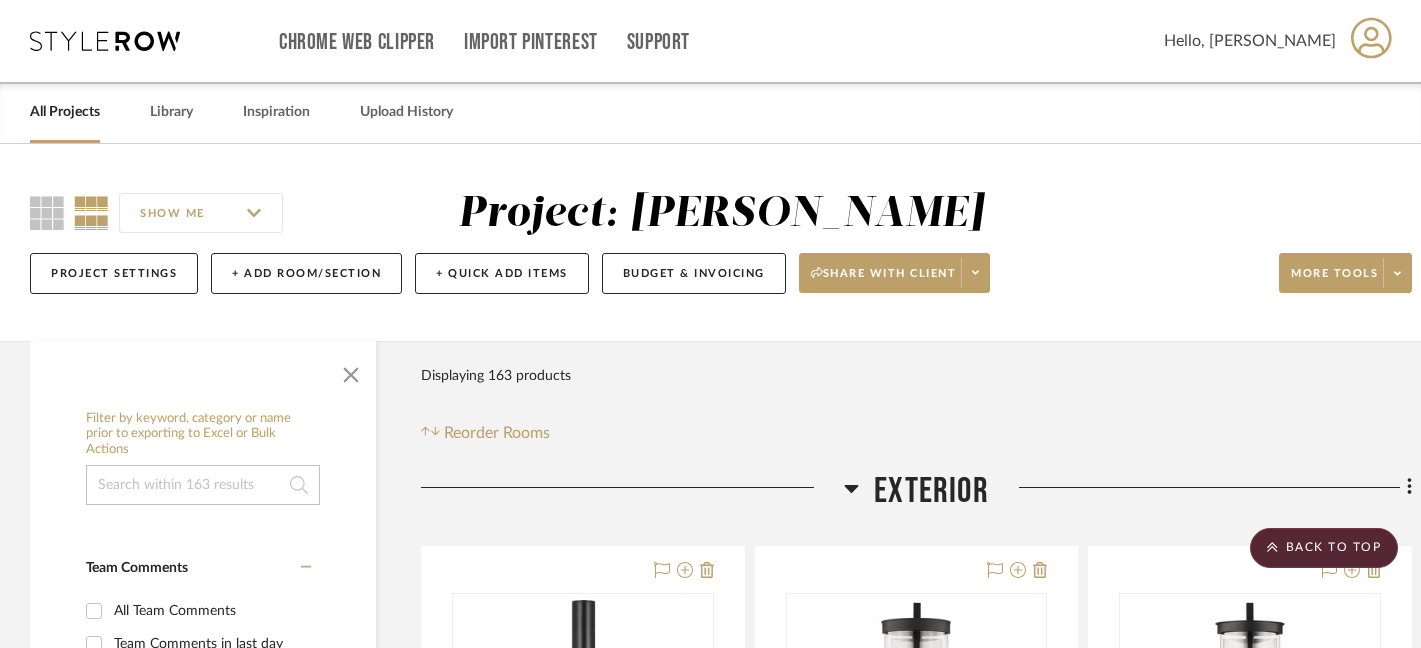 scroll, scrollTop: 182, scrollLeft: 0, axis: vertical 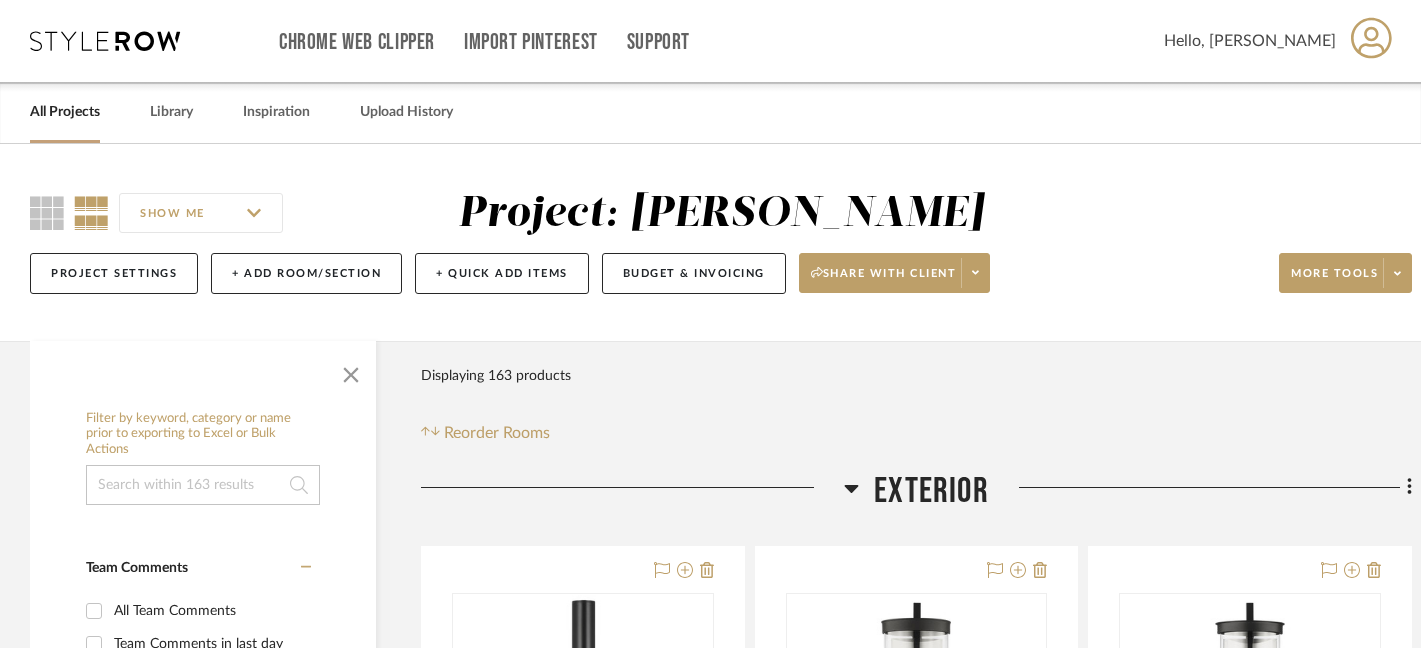 click on "All Projects" at bounding box center [65, 112] 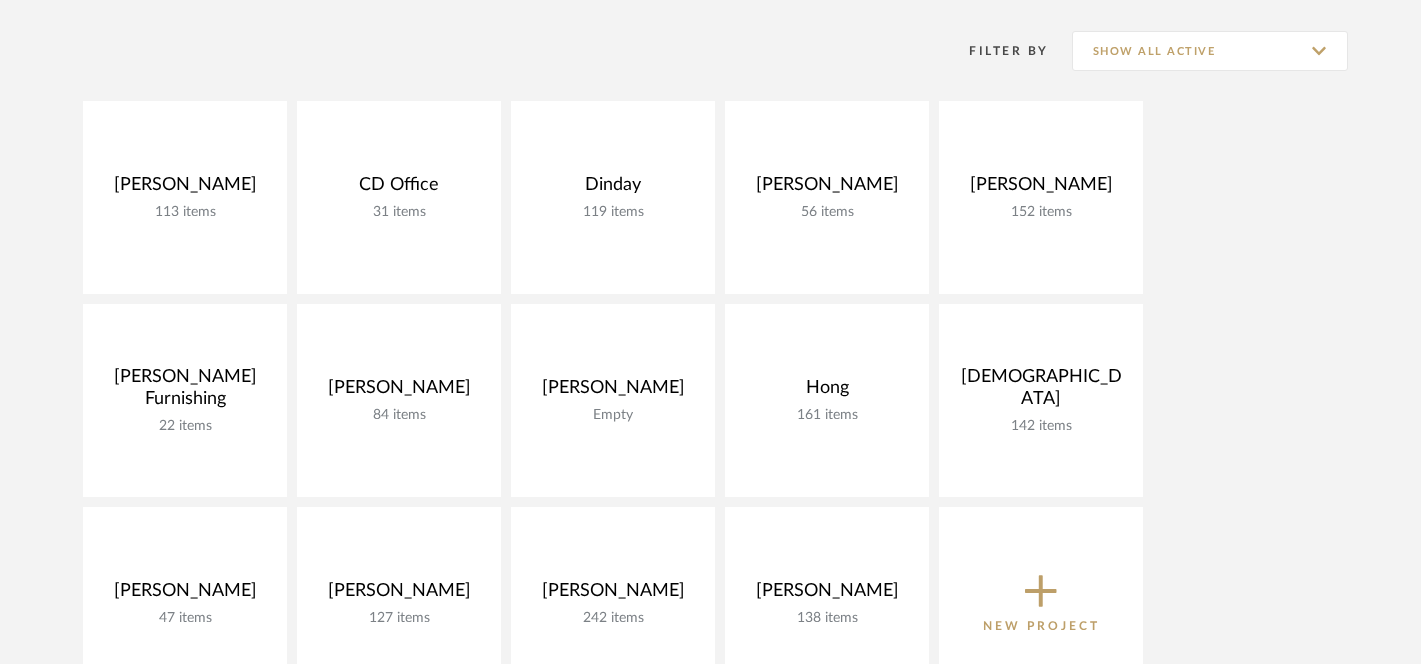 scroll, scrollTop: 397, scrollLeft: 0, axis: vertical 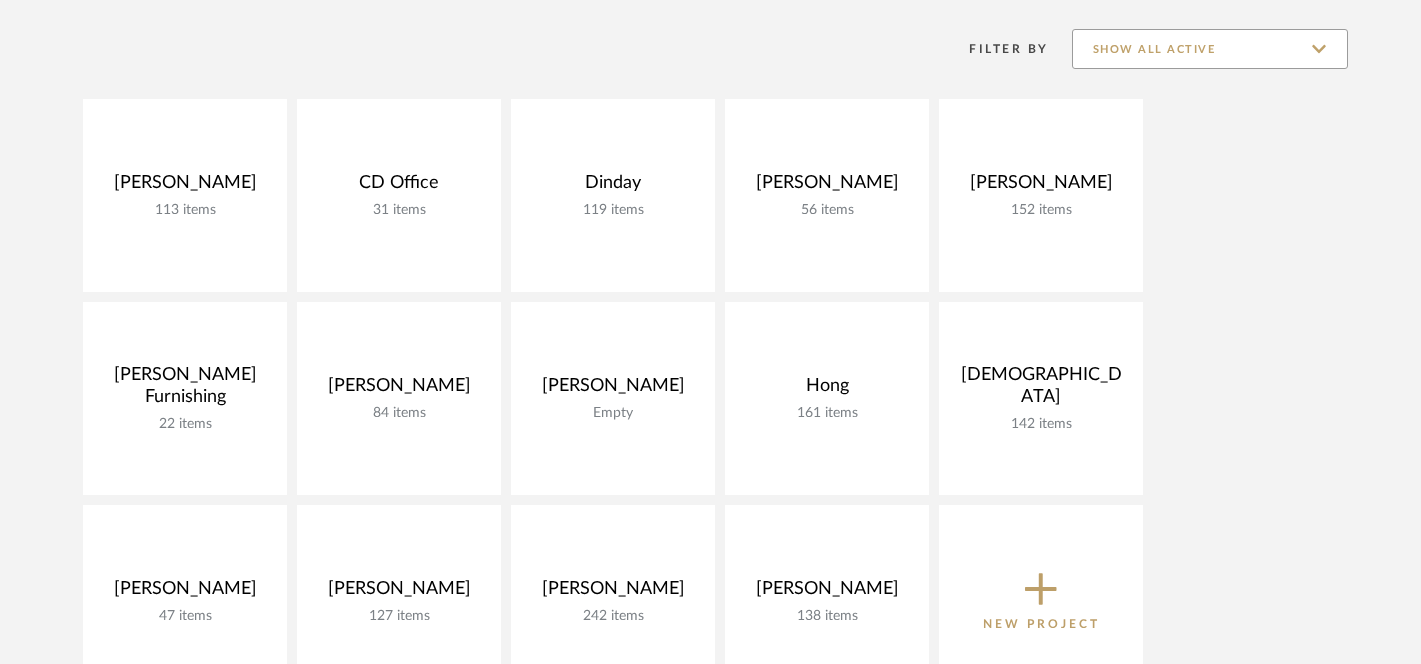 click on "Show All Active" 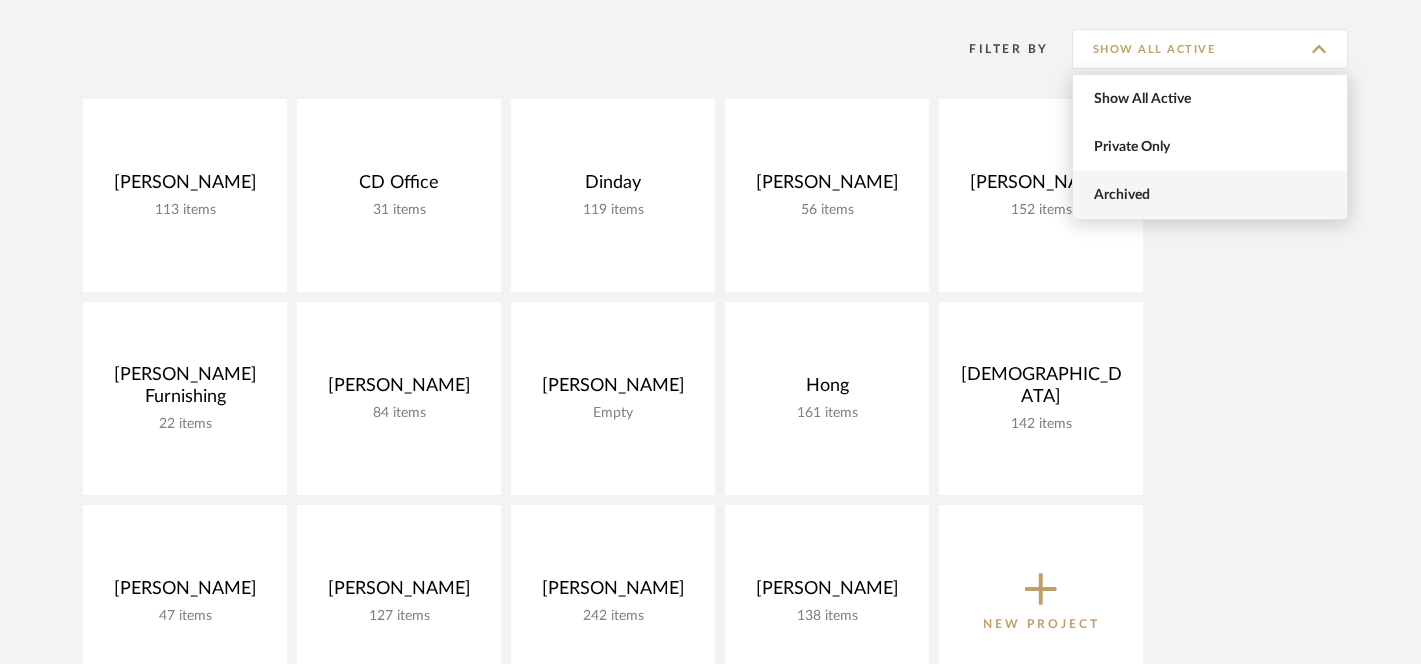 click on "Archived" at bounding box center [1212, 195] 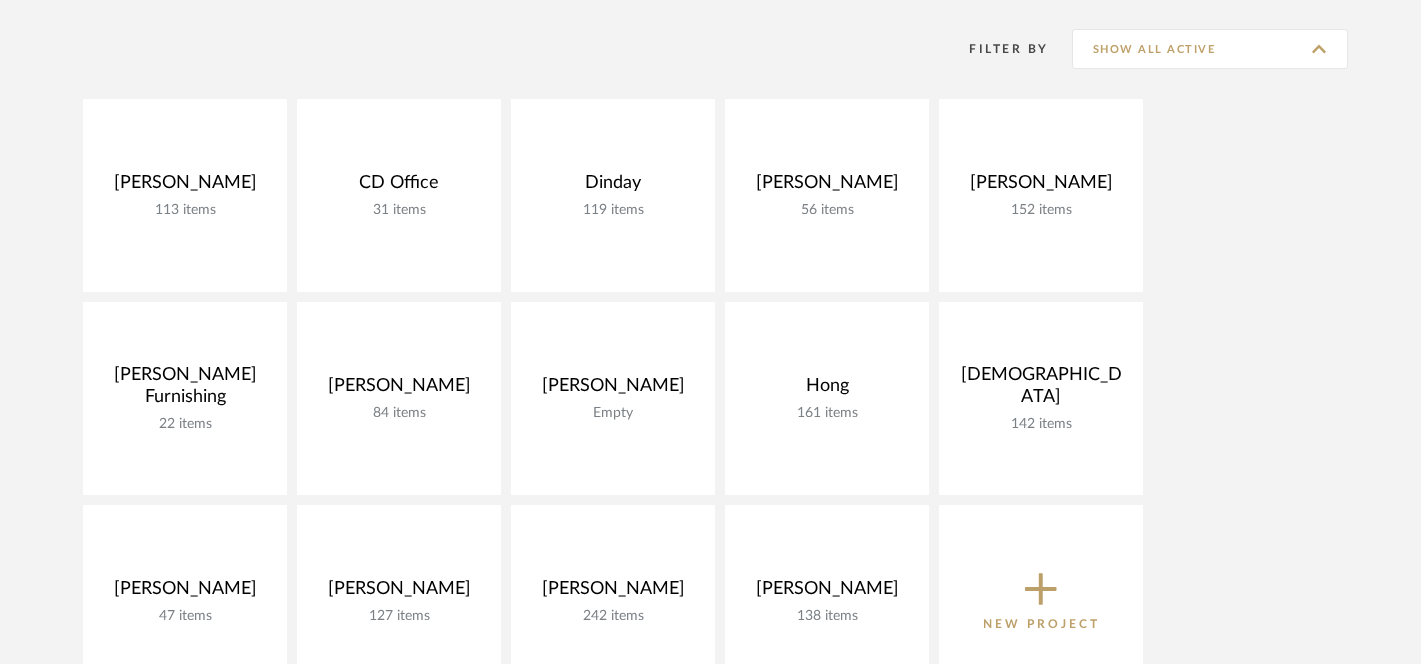 type on "Archived" 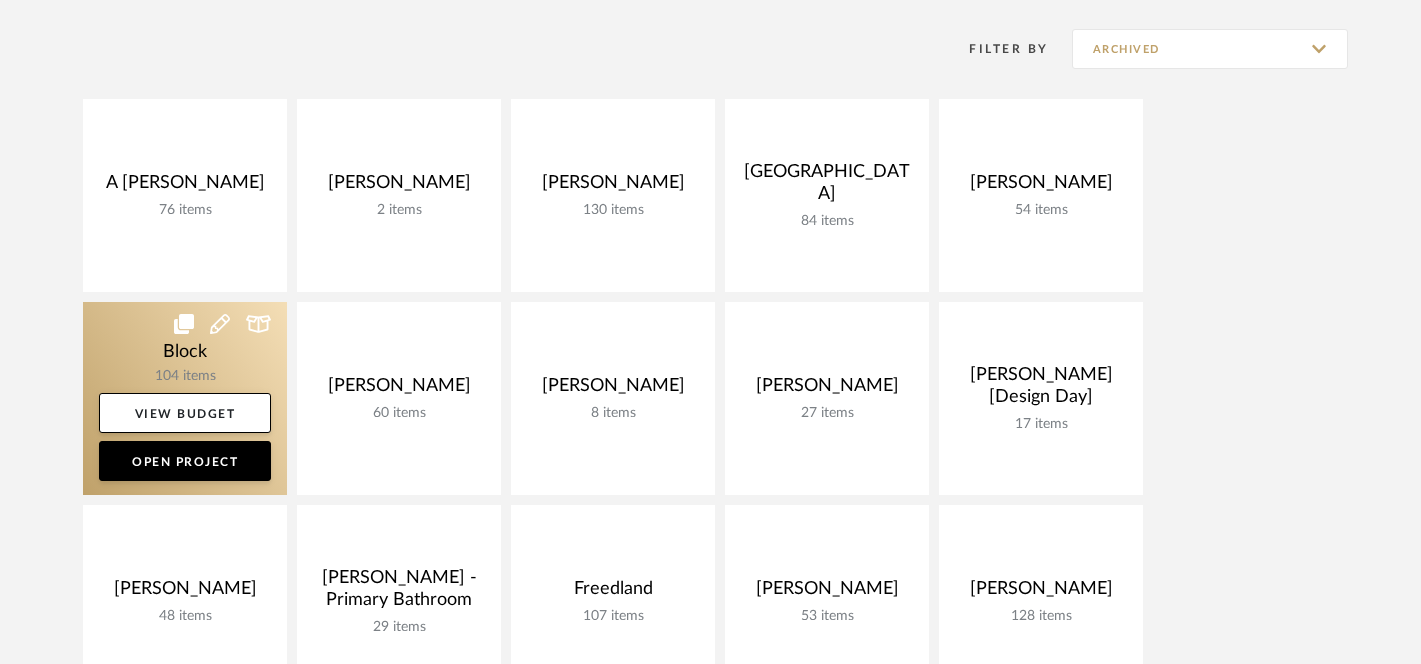 click 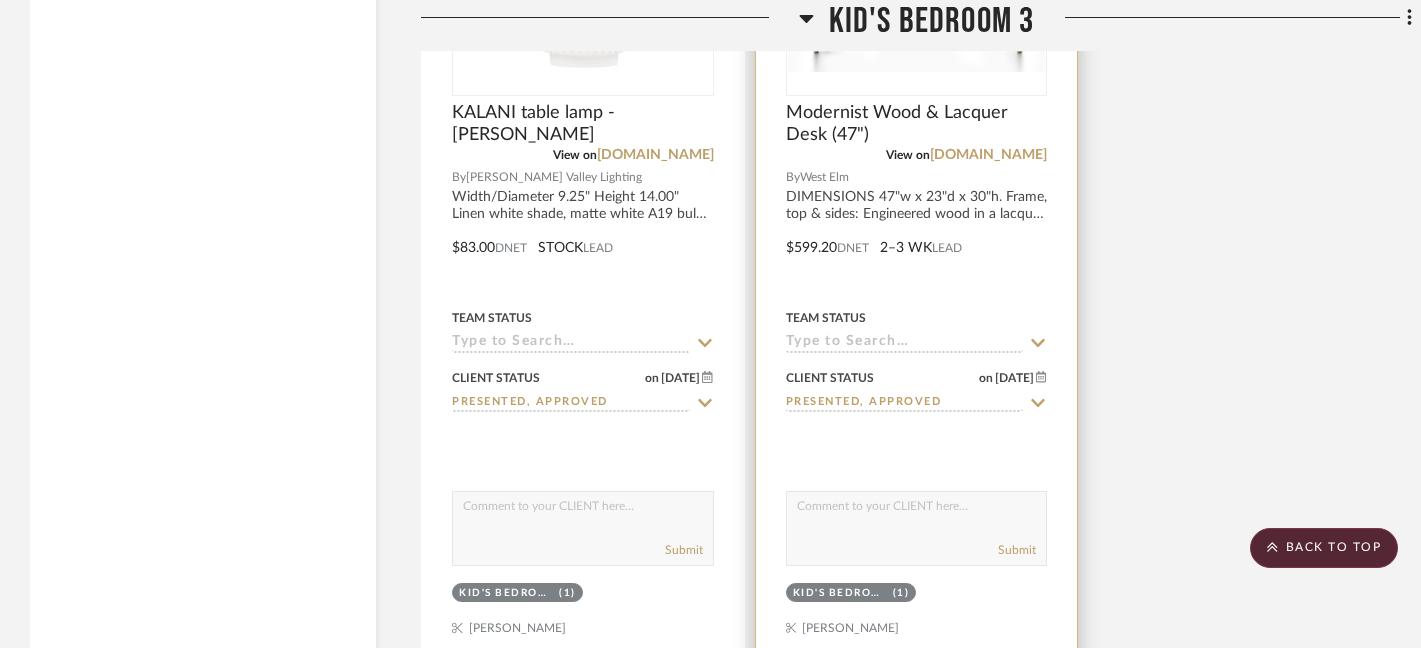 scroll, scrollTop: 11089, scrollLeft: 0, axis: vertical 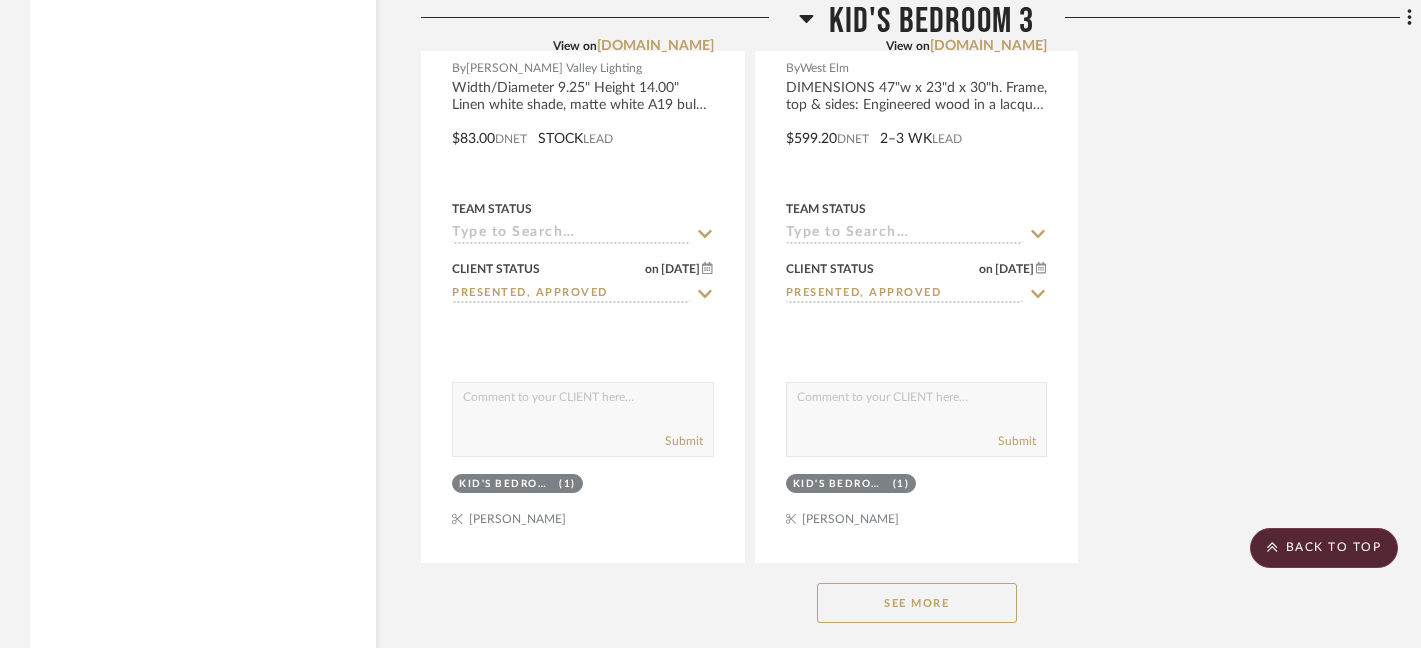 click on "See More" 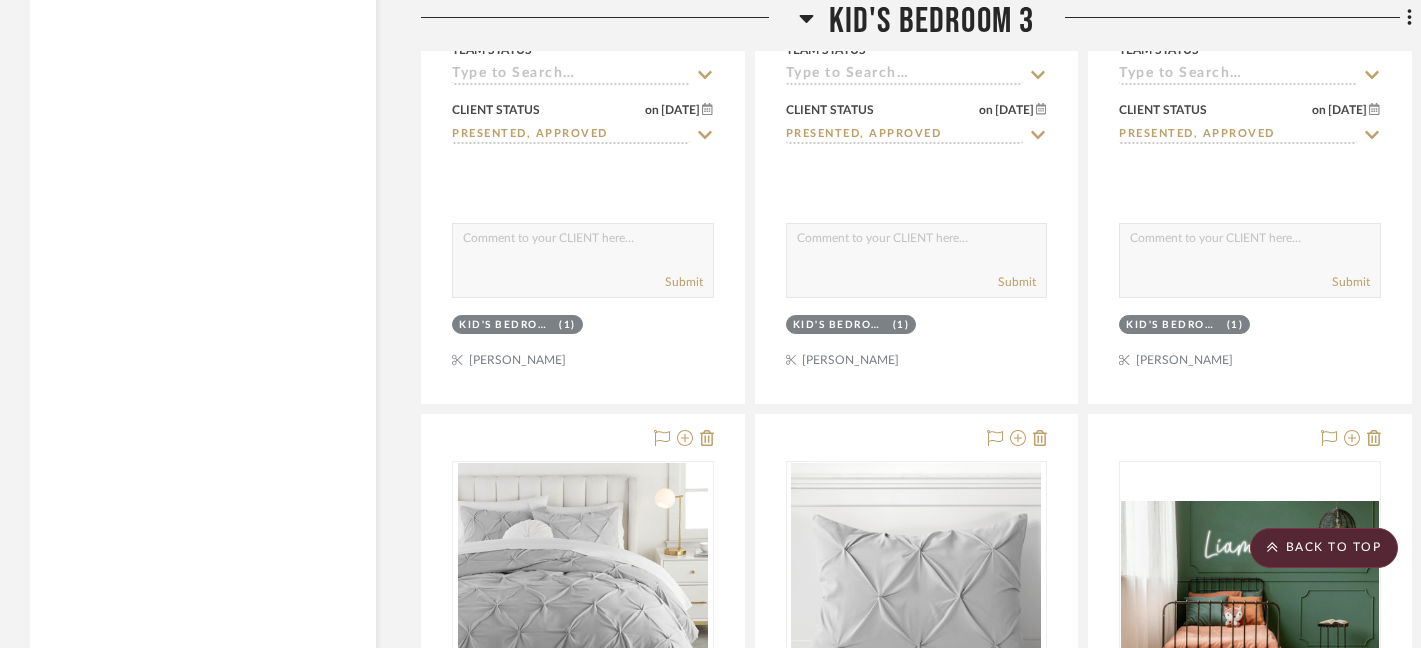 scroll, scrollTop: 8317, scrollLeft: 0, axis: vertical 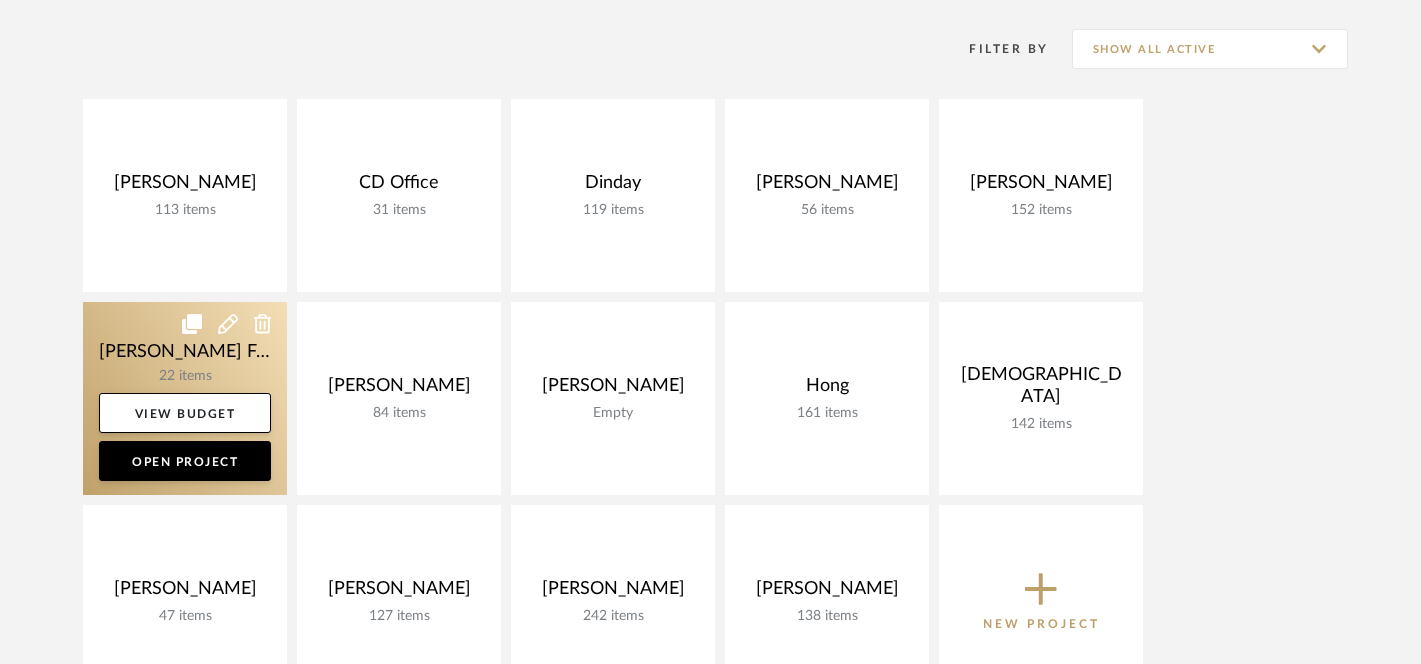 click 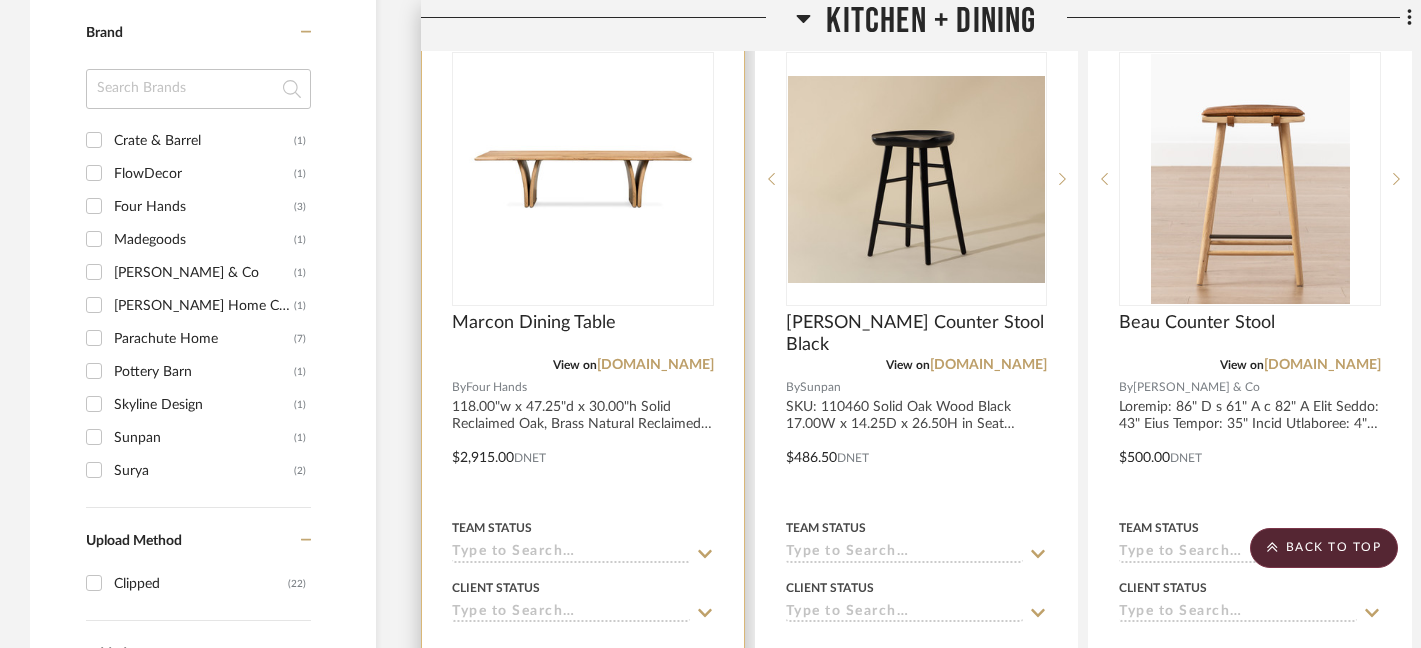 scroll, scrollTop: 1391, scrollLeft: 0, axis: vertical 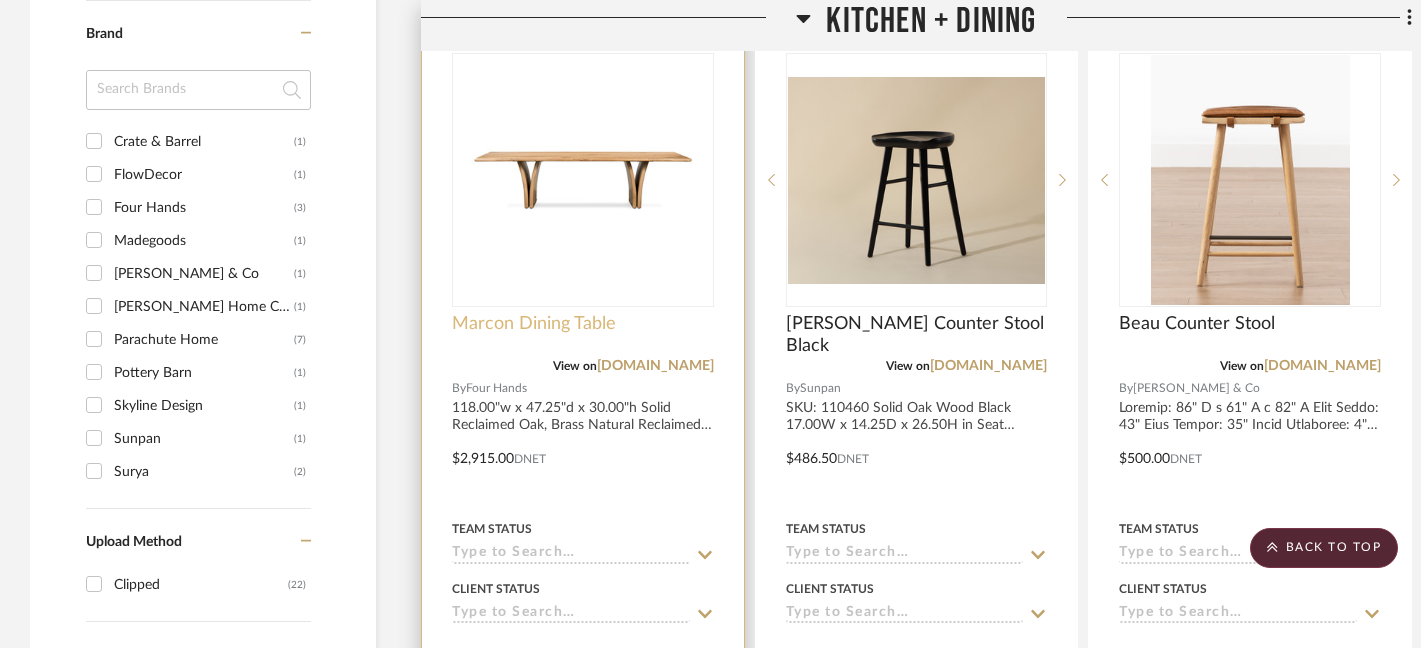 click on "Marcon Dining Table" at bounding box center (534, 324) 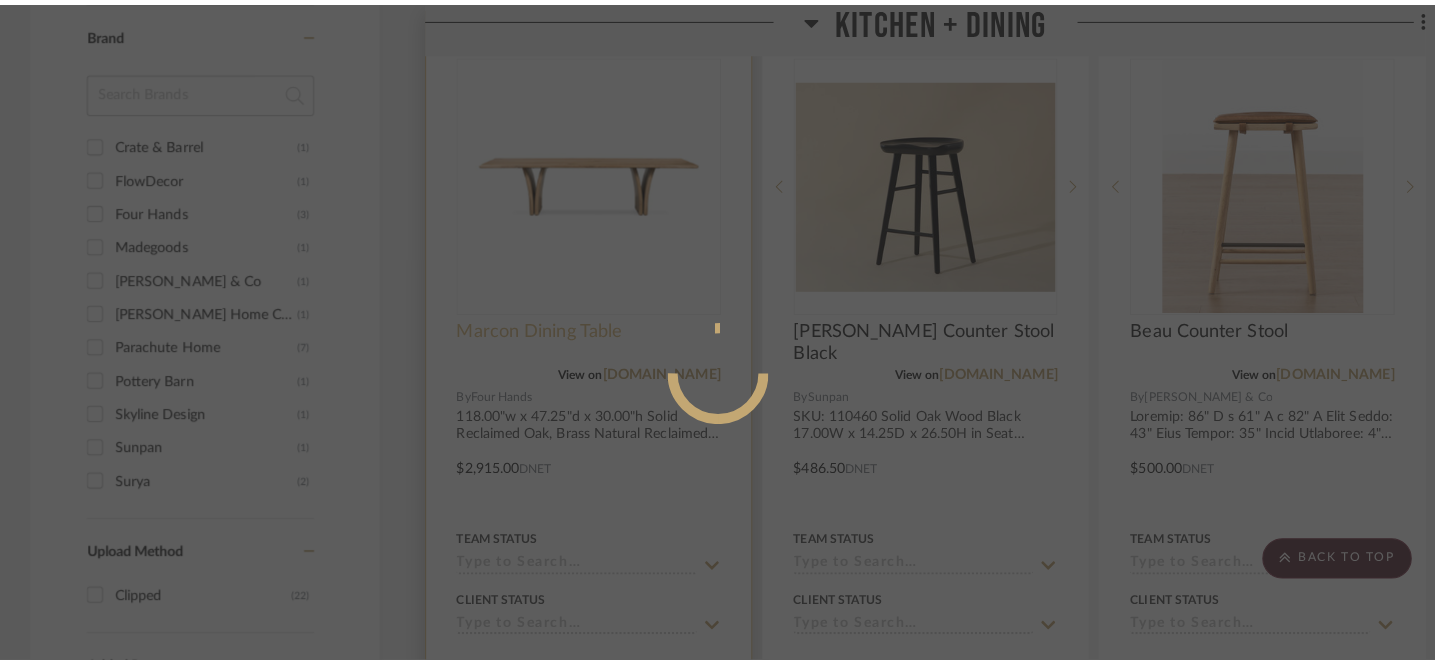 scroll, scrollTop: 0, scrollLeft: 0, axis: both 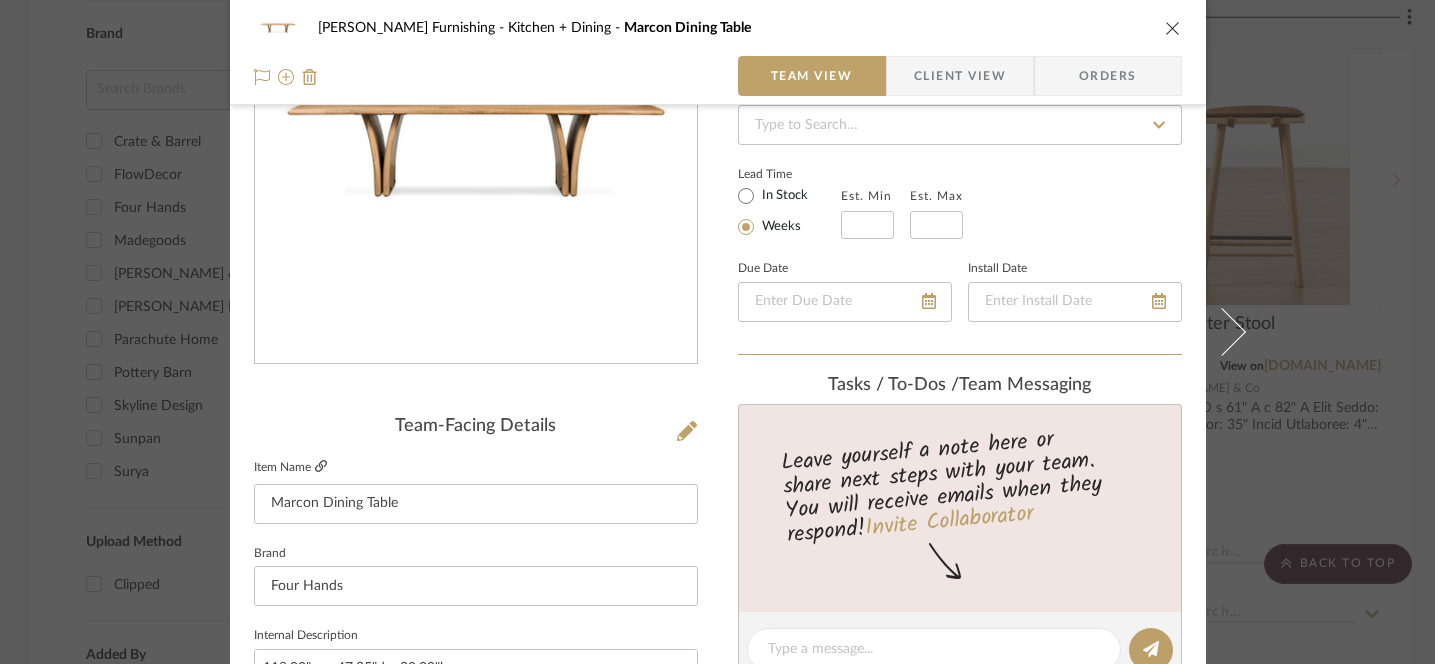 click 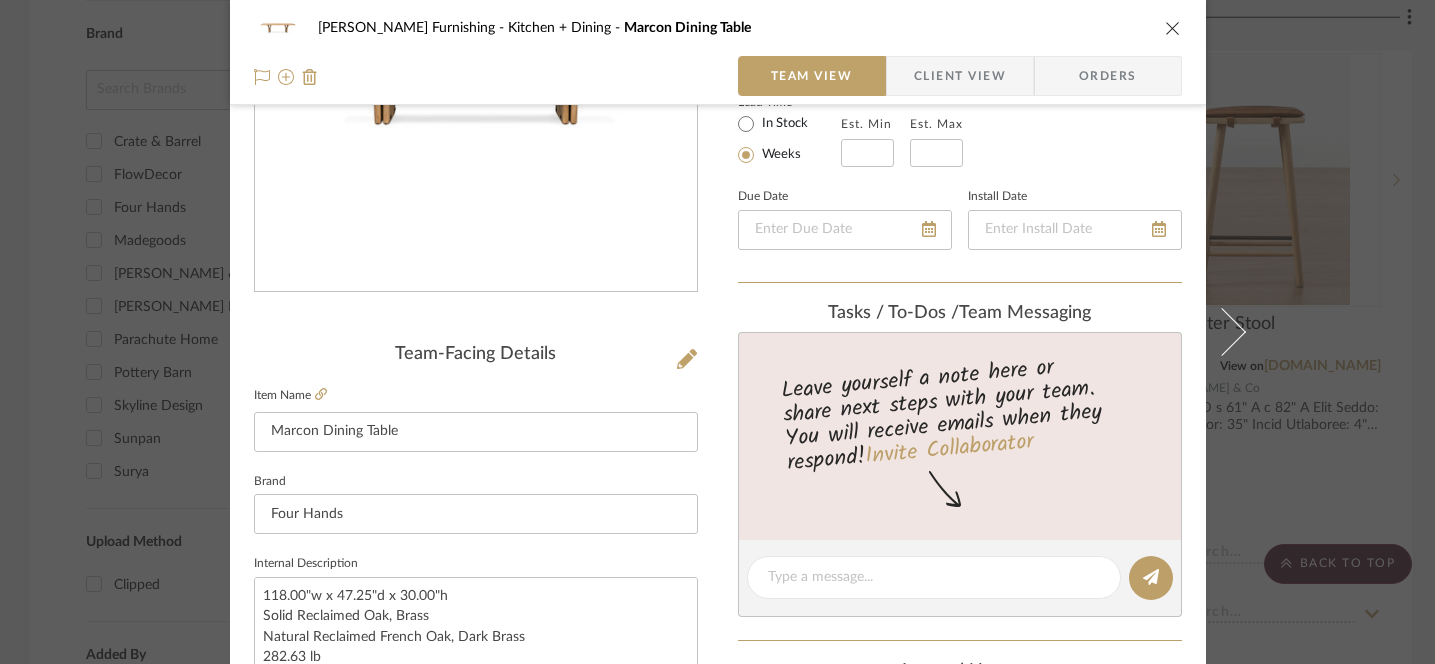 scroll, scrollTop: 0, scrollLeft: 0, axis: both 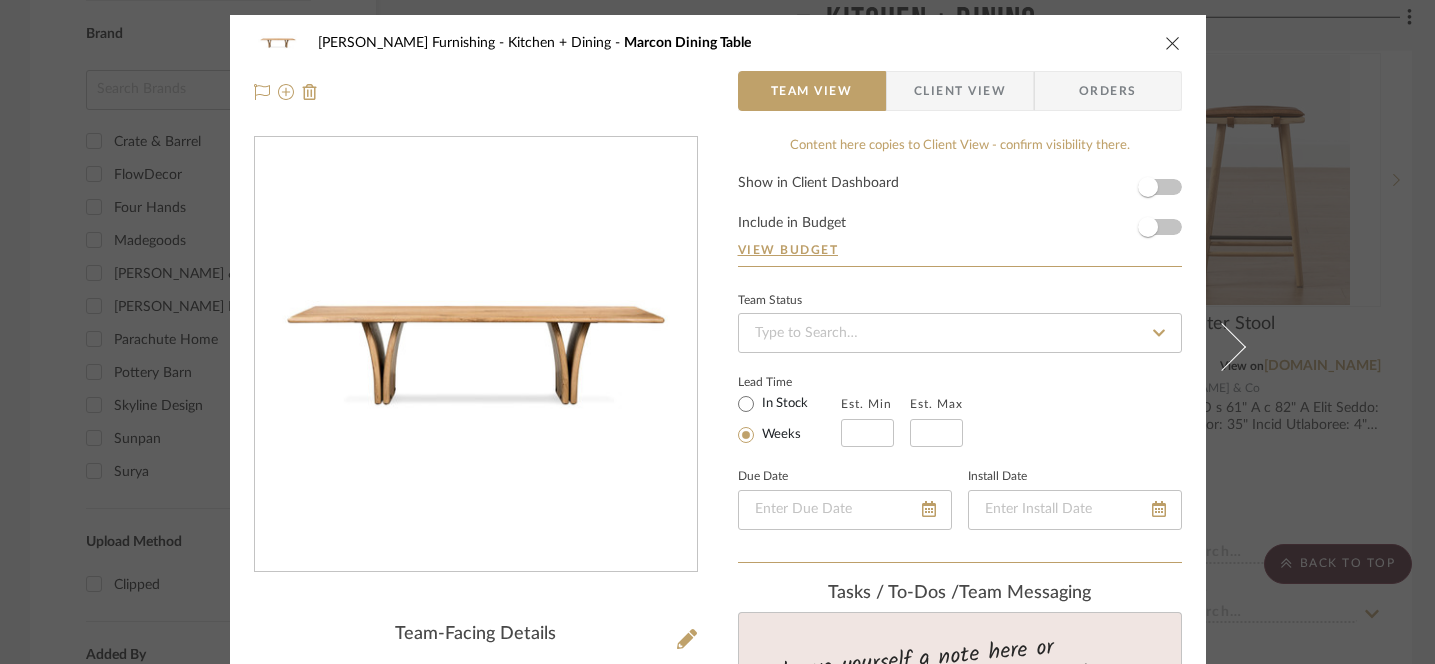 click at bounding box center (1173, 43) 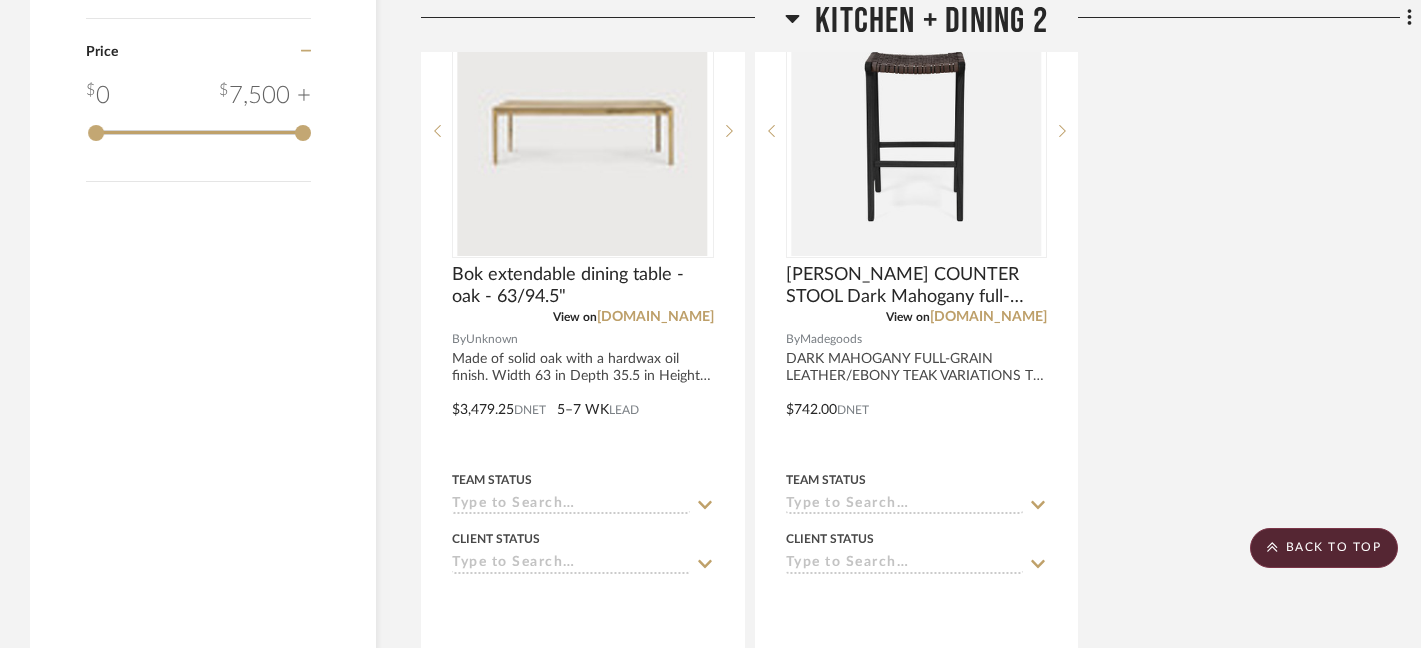 scroll, scrollTop: 2439, scrollLeft: 0, axis: vertical 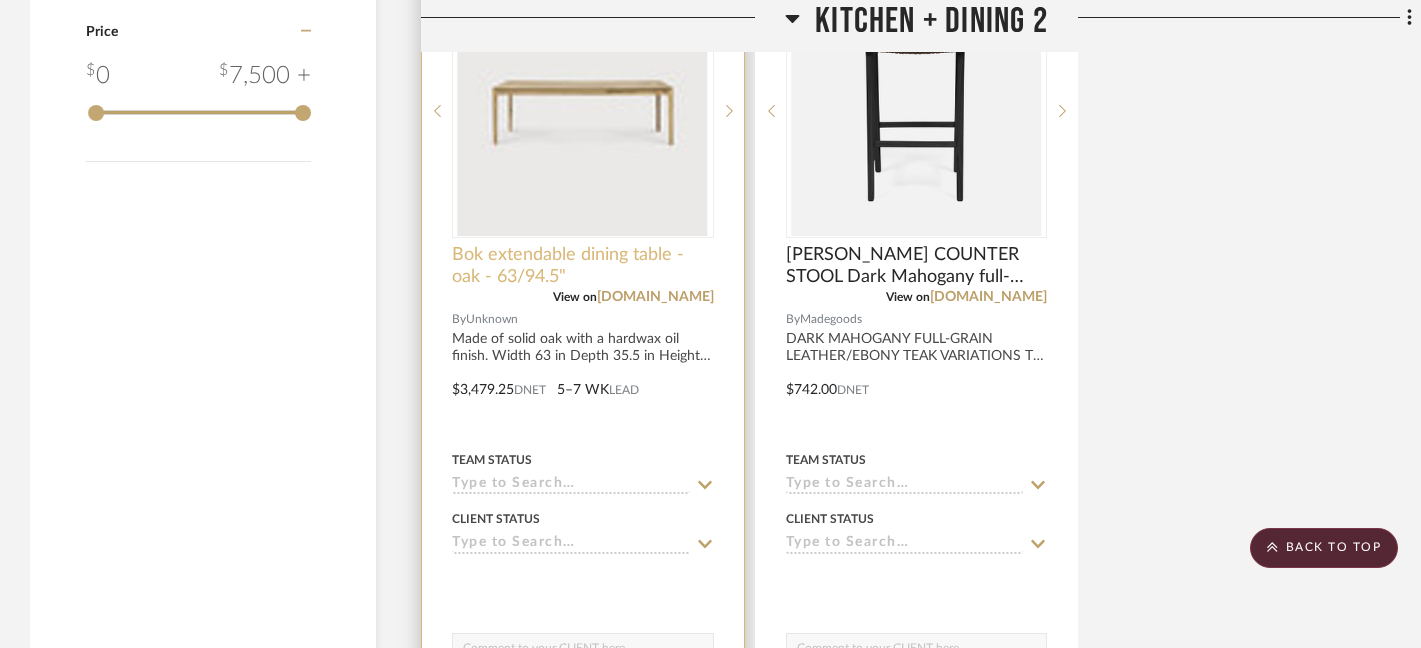 click on "Bok extendable dining table - oak - 63/94.5"" at bounding box center [583, 266] 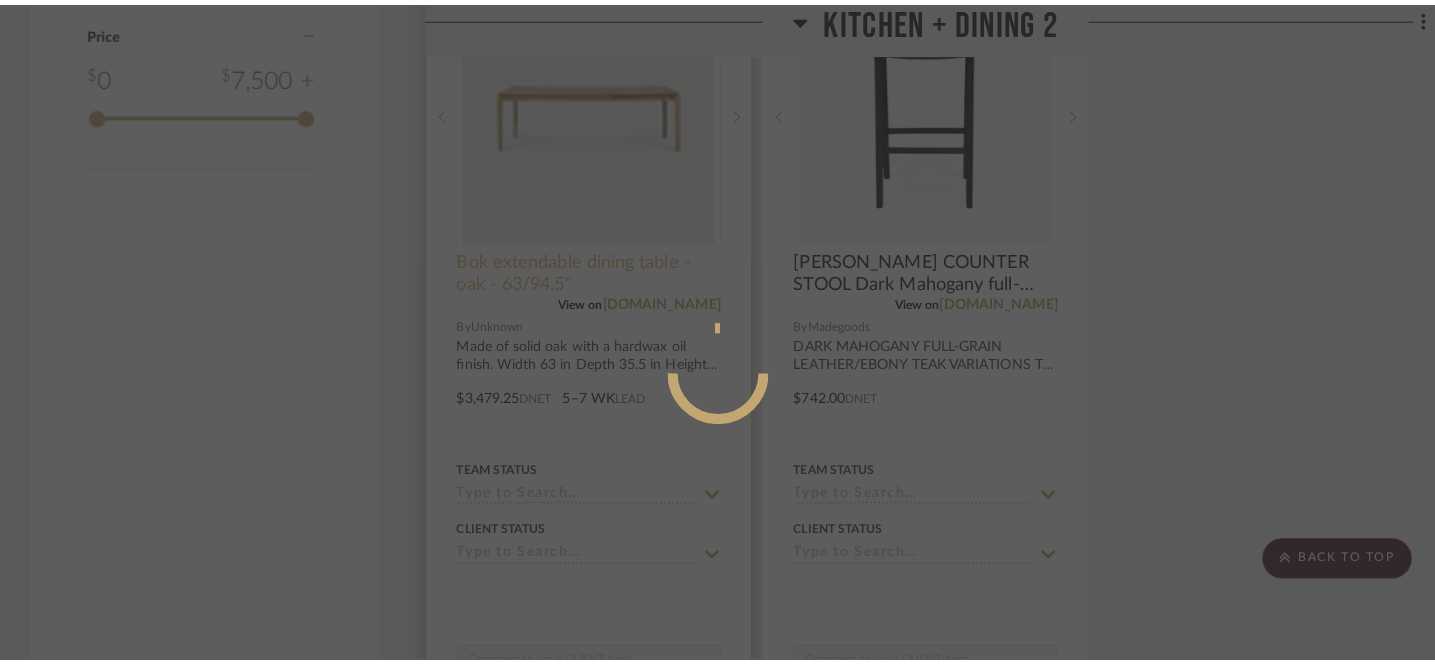 scroll, scrollTop: 0, scrollLeft: 0, axis: both 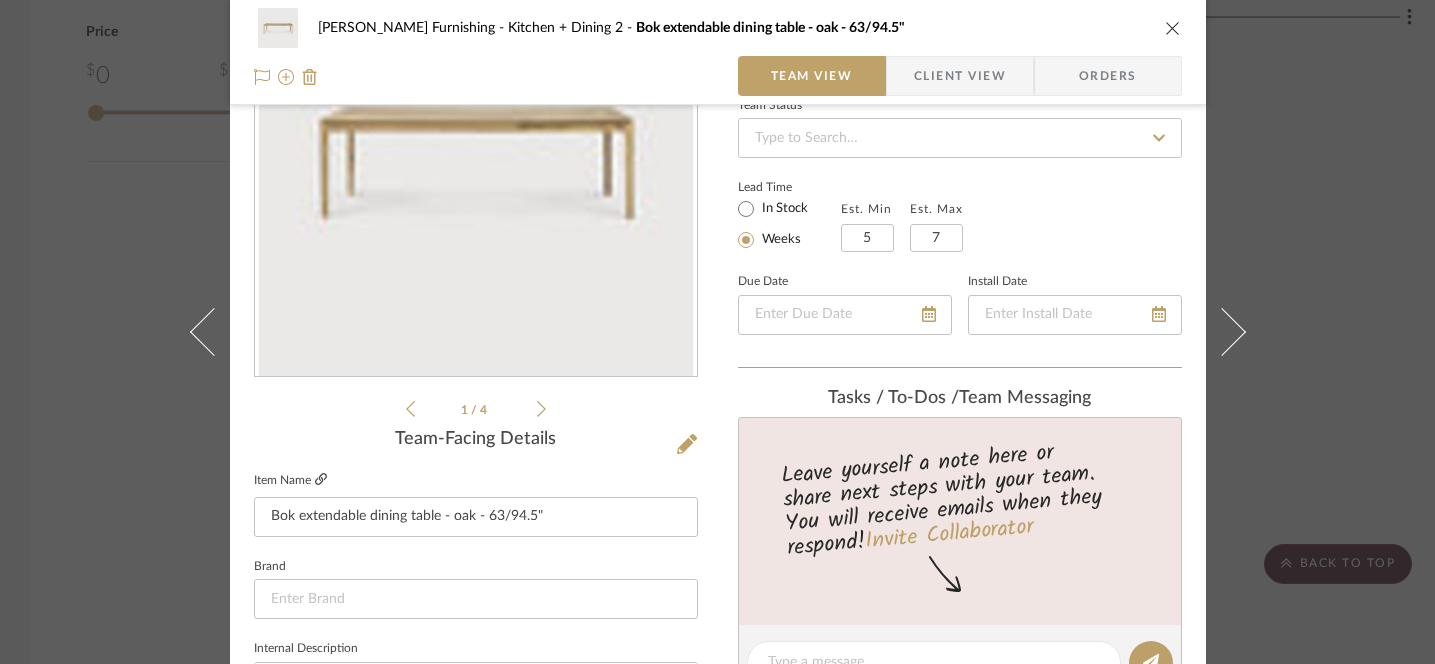 click 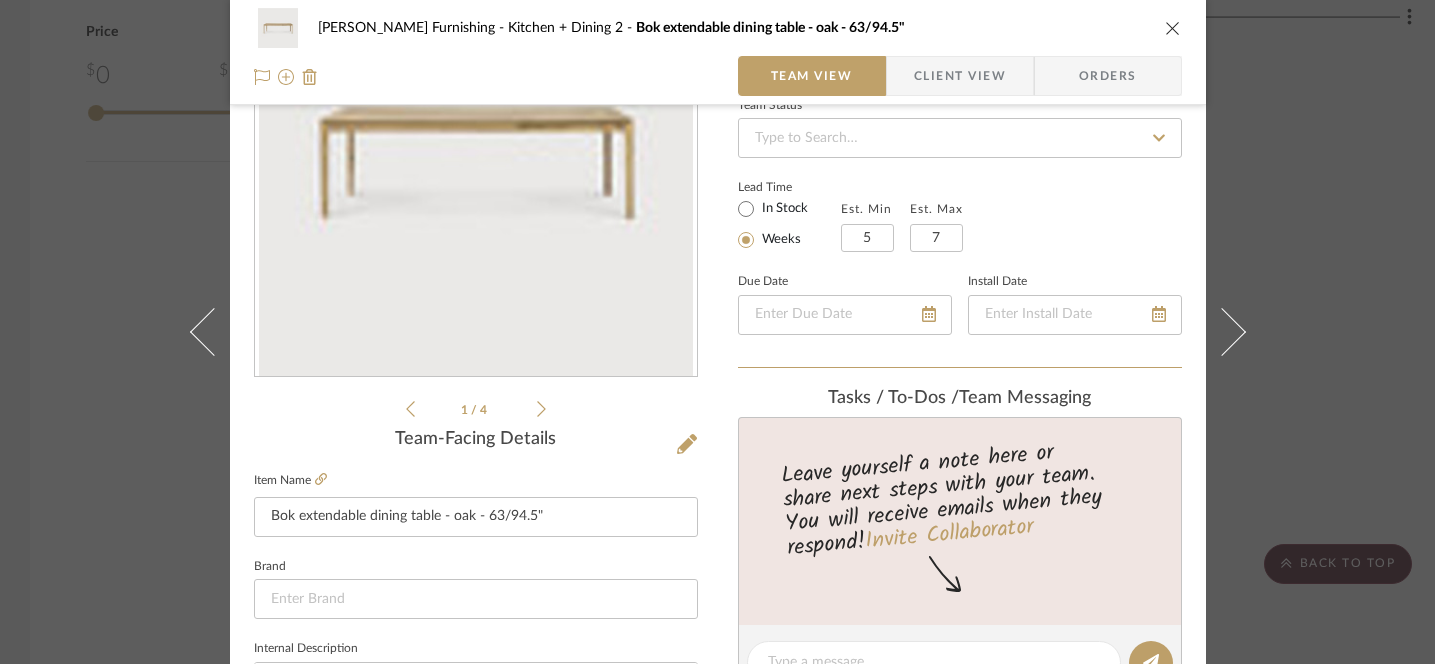 click on "[PERSON_NAME] Furnishing Kitchen + Dining 2 Bok extendable dining table - oak - 63/94.5" Team View Client View Orders 1 / 4  Team-Facing Details   Item Name  Bok extendable dining table - oak - 63/94.5"  Brand   Internal Description  Made of solid oak with a hardwax oil finish.
Width
63 in
Depth
35.5 in
Height
30 in
Product specifications
Comfortably seats up to
10 people  Dimensions   Product Specifications   Item Costs   View Budget   Markup %  30%  Unit Cost  $3,479.25  Cost Type  DNET  Client Unit Price   $4,523.03   Quantity  1  Unit Type  Each  Subtotal   $4,523.03   Tax %  0%  Total Tax   $0.00   Shipping Cost  $0.00  Ship. Markup %  0% Taxable  Total Shipping   $0.00  Total Client Price  $4,523.02  Your Cost  $3,479.25  Your Margin  $1,043.78  Content here copies to Client View - confirm visibility there.  Show in Client Dashboard   Include in Budget   View Budget  Team Status  Lead Time  In Stock Weeks  Est. Min  5  Est. Max  7  Due Date   Install Date  Tasks / To-Dos /  team Messaging Invite Collaborator" at bounding box center [717, 332] 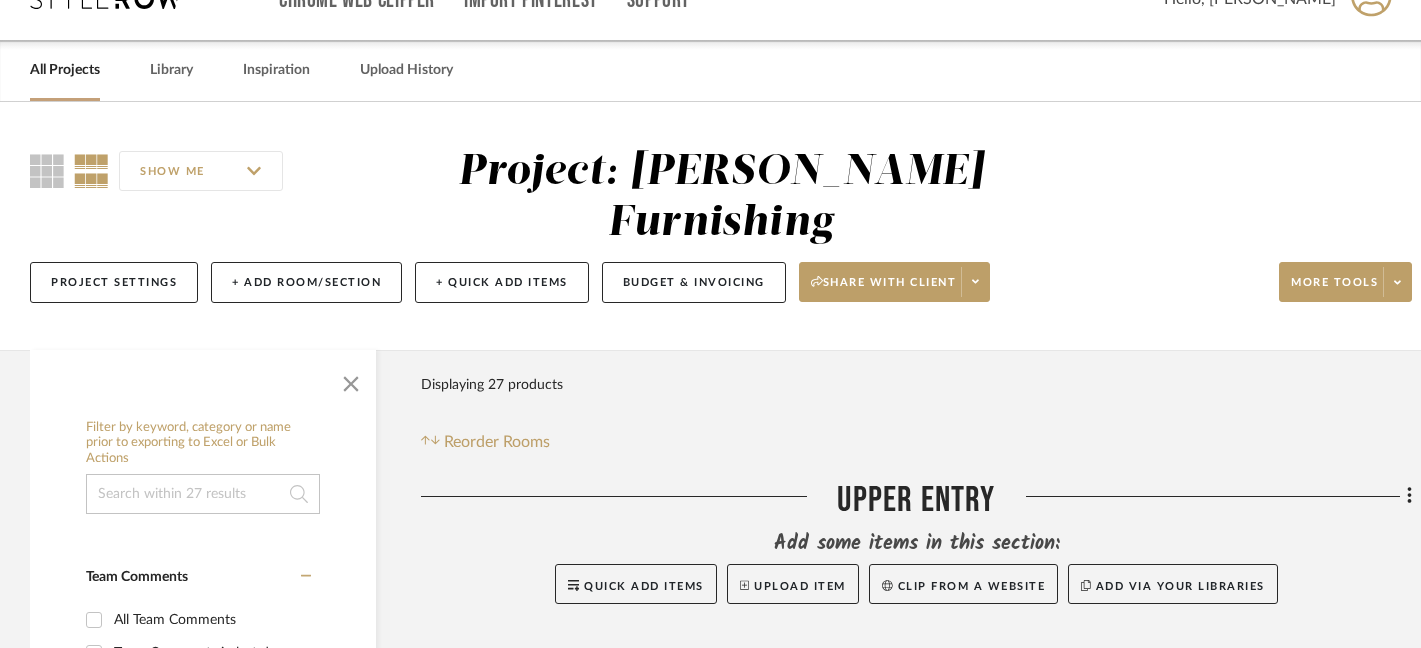 scroll, scrollTop: 0, scrollLeft: 0, axis: both 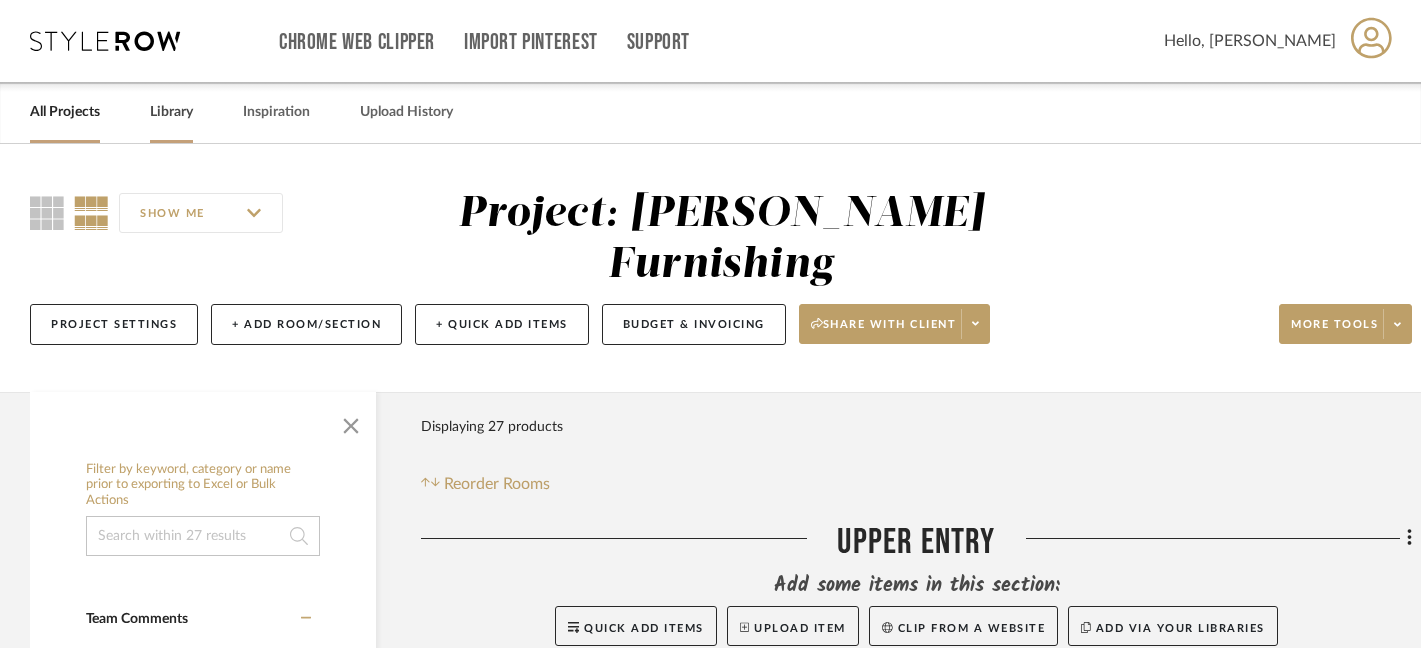 click on "Library" at bounding box center (171, 112) 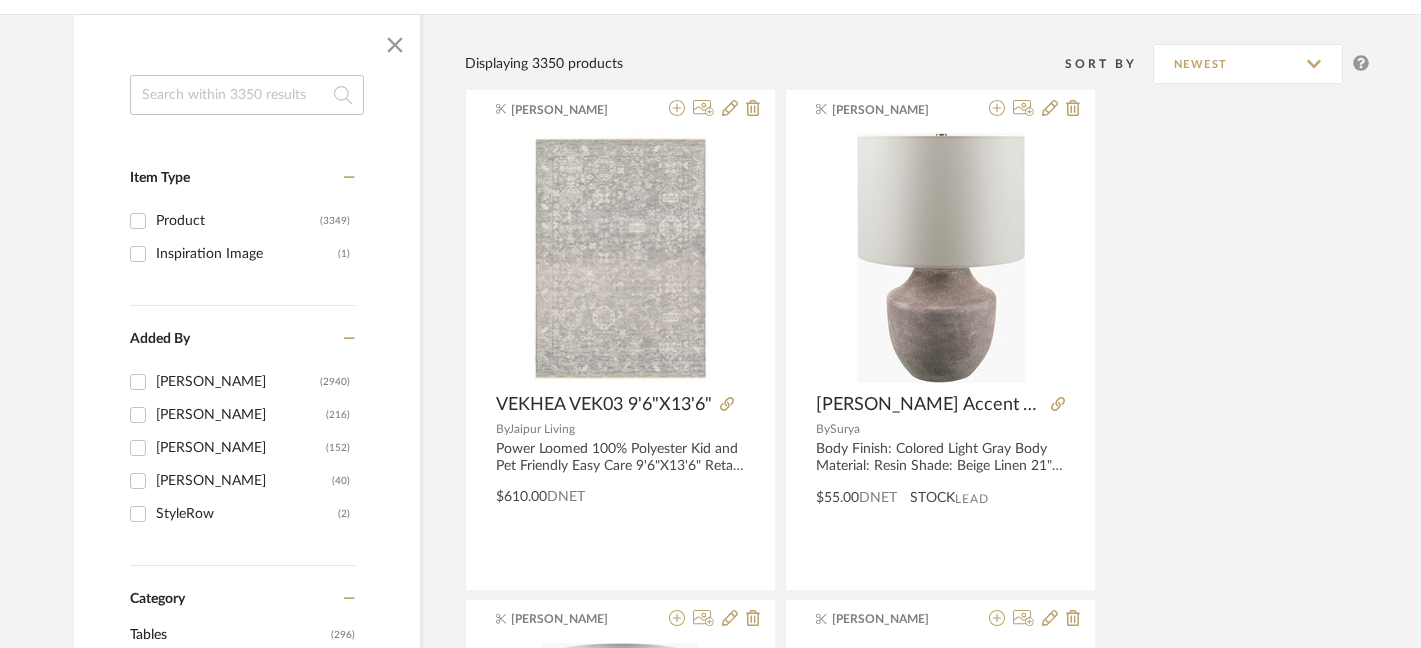 scroll, scrollTop: 603, scrollLeft: 0, axis: vertical 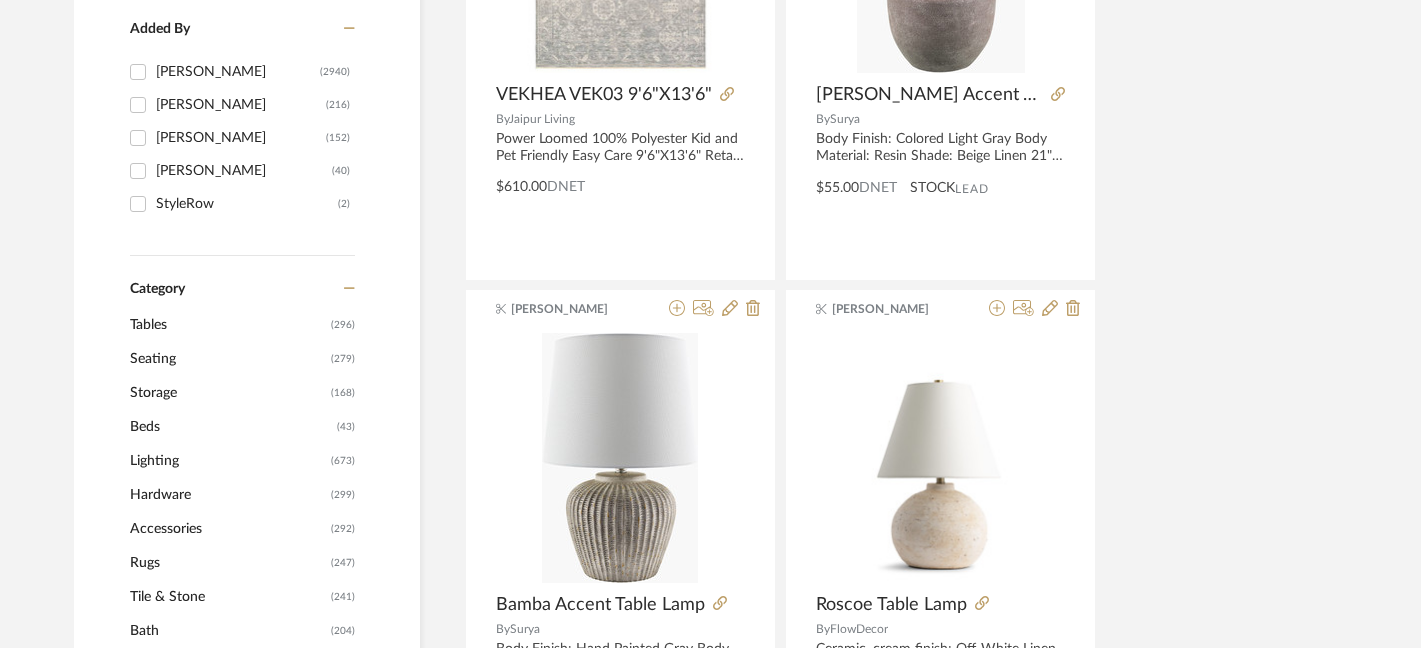 click on "Seating" 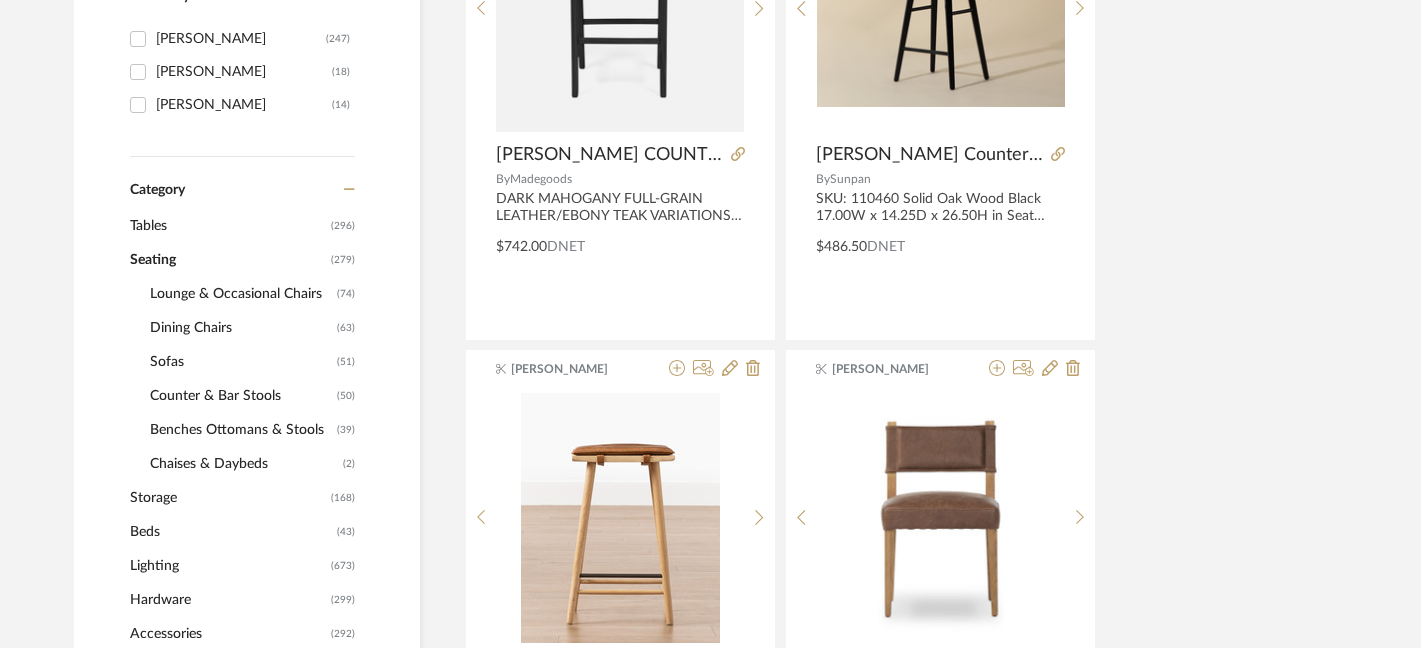 scroll, scrollTop: 600, scrollLeft: 0, axis: vertical 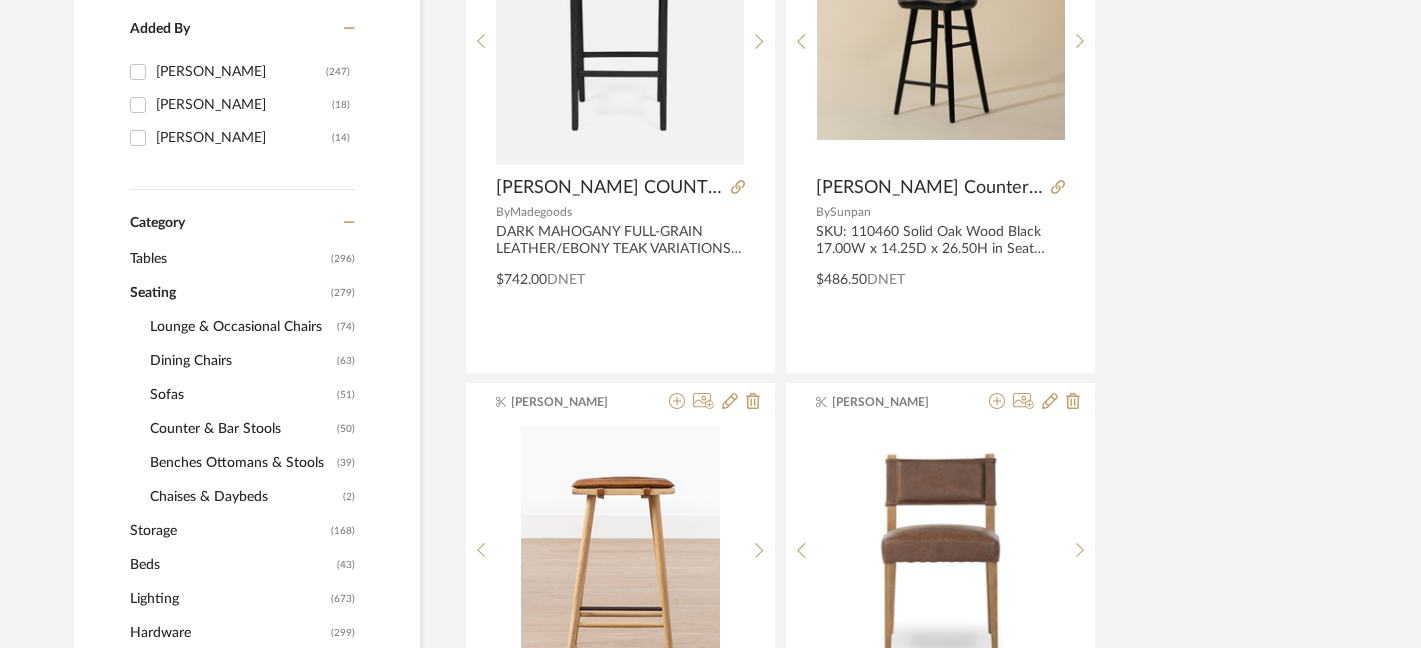 click on "Lounge & Occasional Chairs" 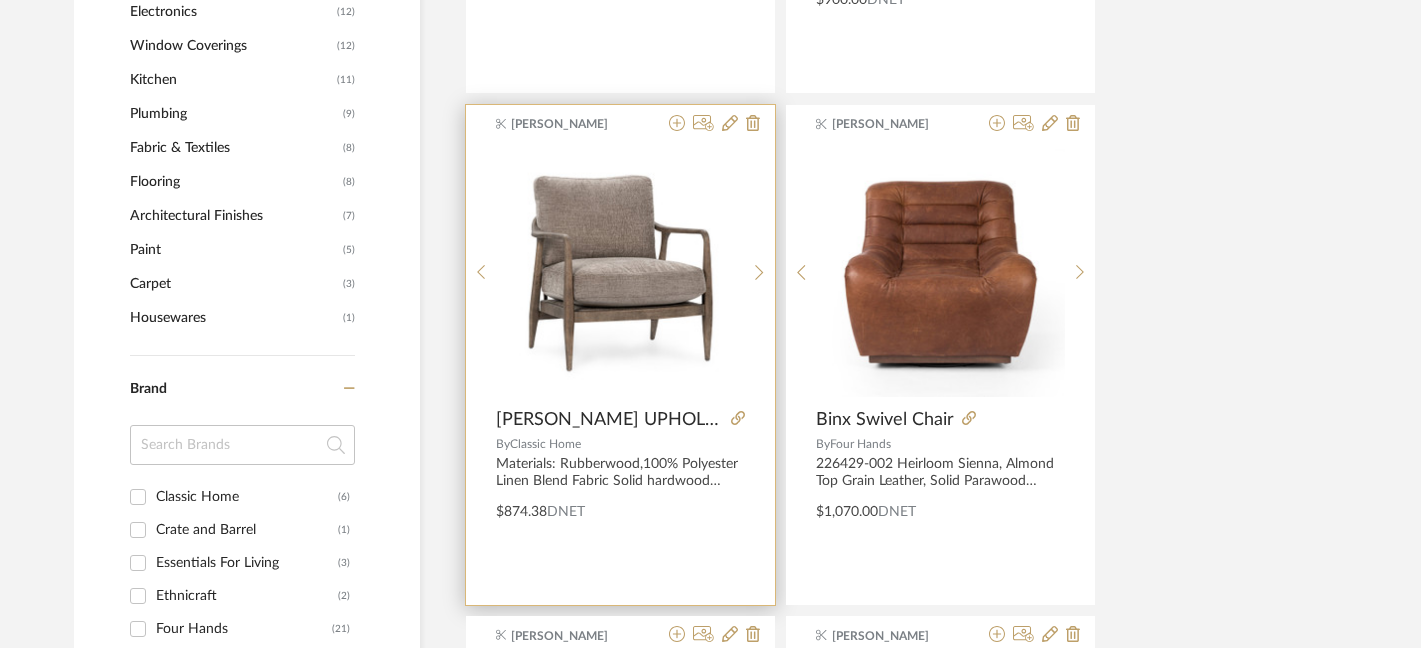 scroll, scrollTop: 1910, scrollLeft: 0, axis: vertical 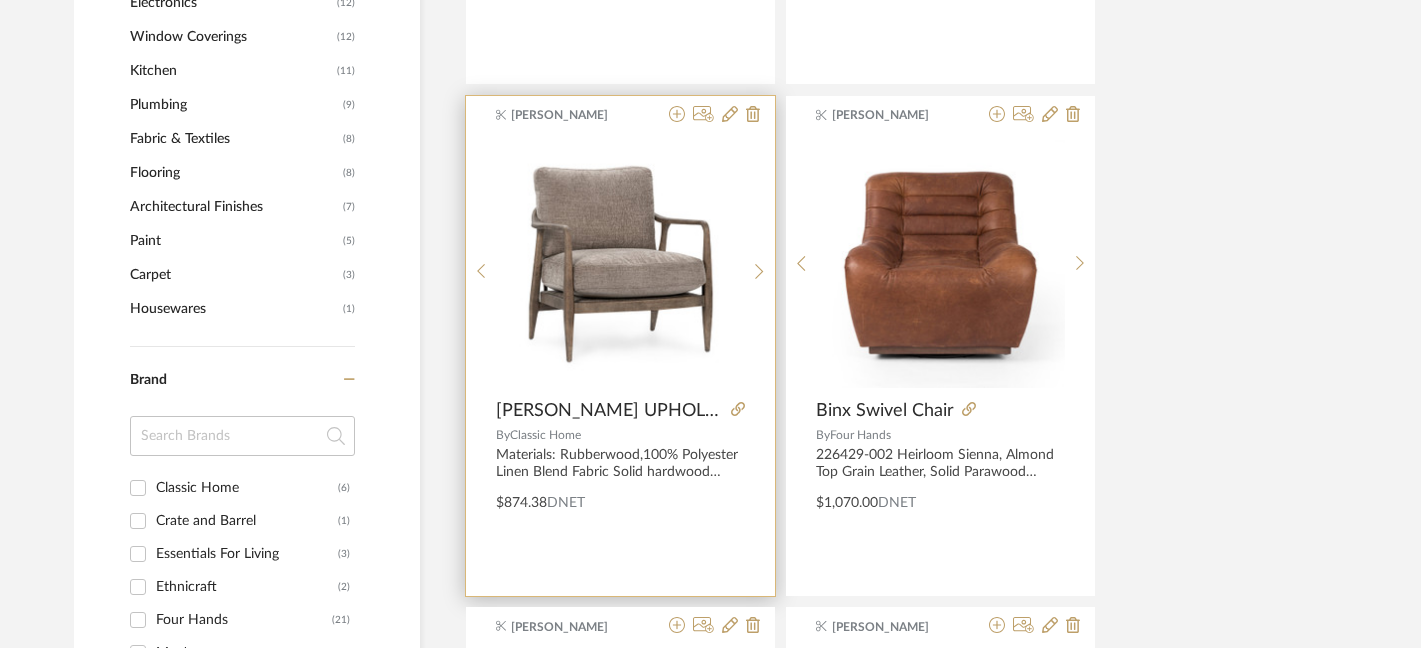 click on "Materials: Rubberwood,100% Polyester
Linen Blend Fabric
Solid hardwood construction
Tapered Legs
Retail $1399" at bounding box center [620, 464] 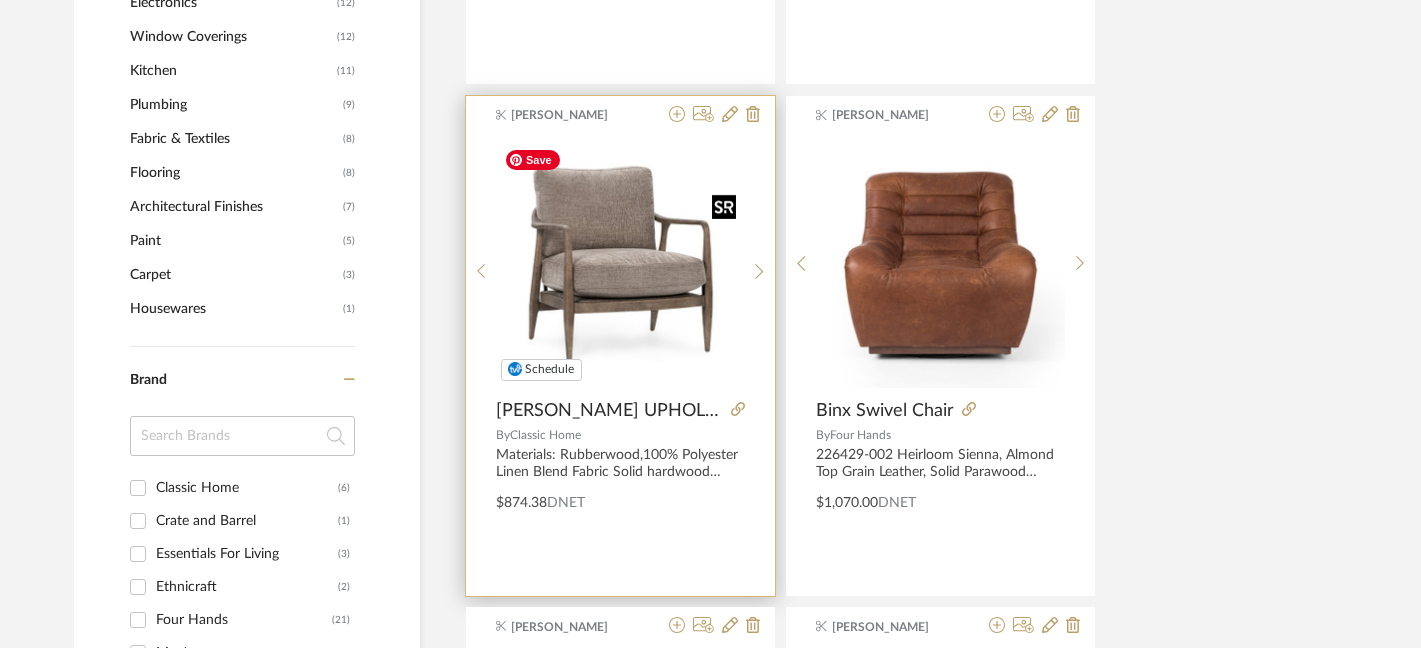 click at bounding box center (620, 264) 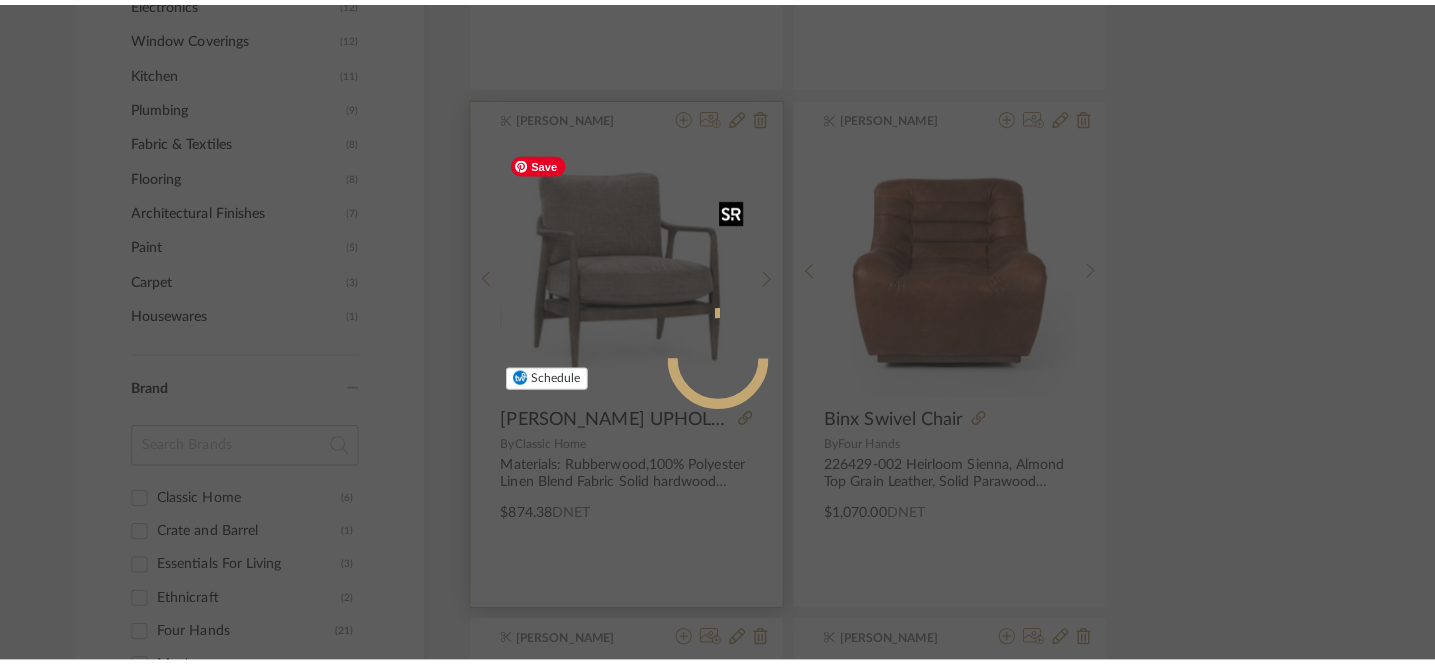 scroll, scrollTop: 0, scrollLeft: 0, axis: both 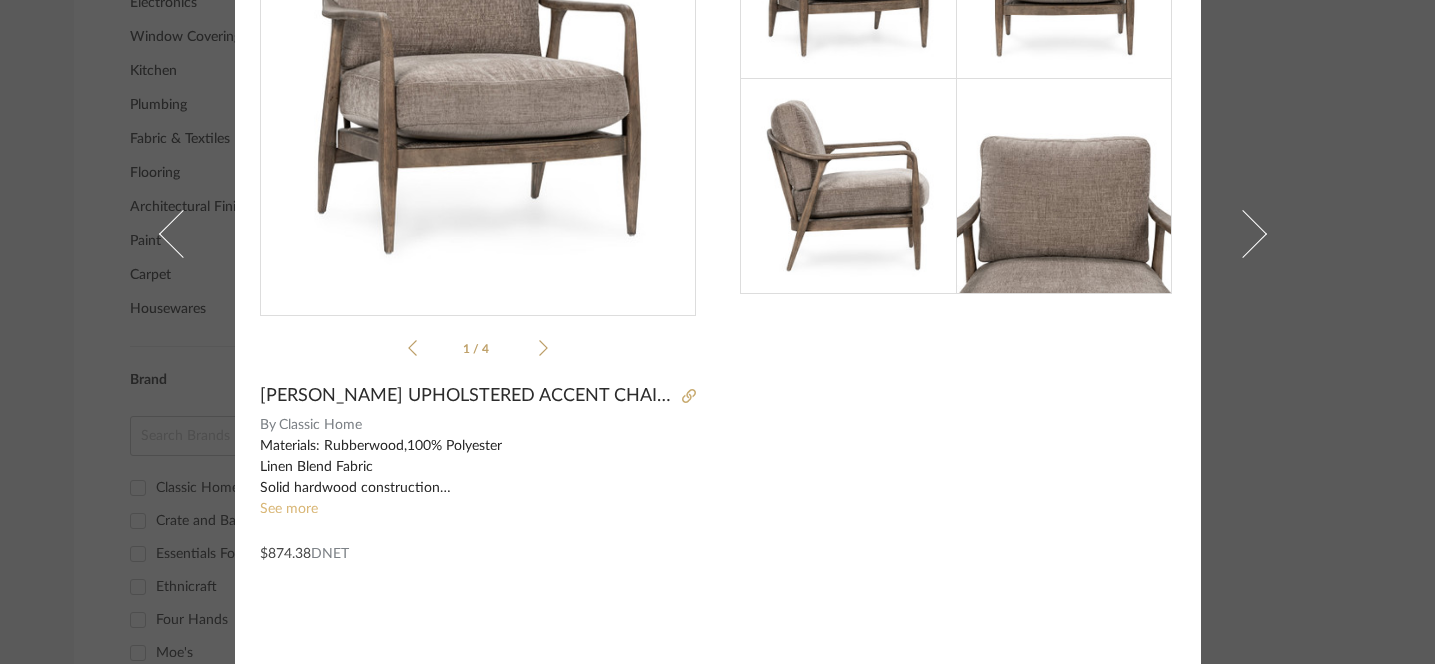 click on "See more" 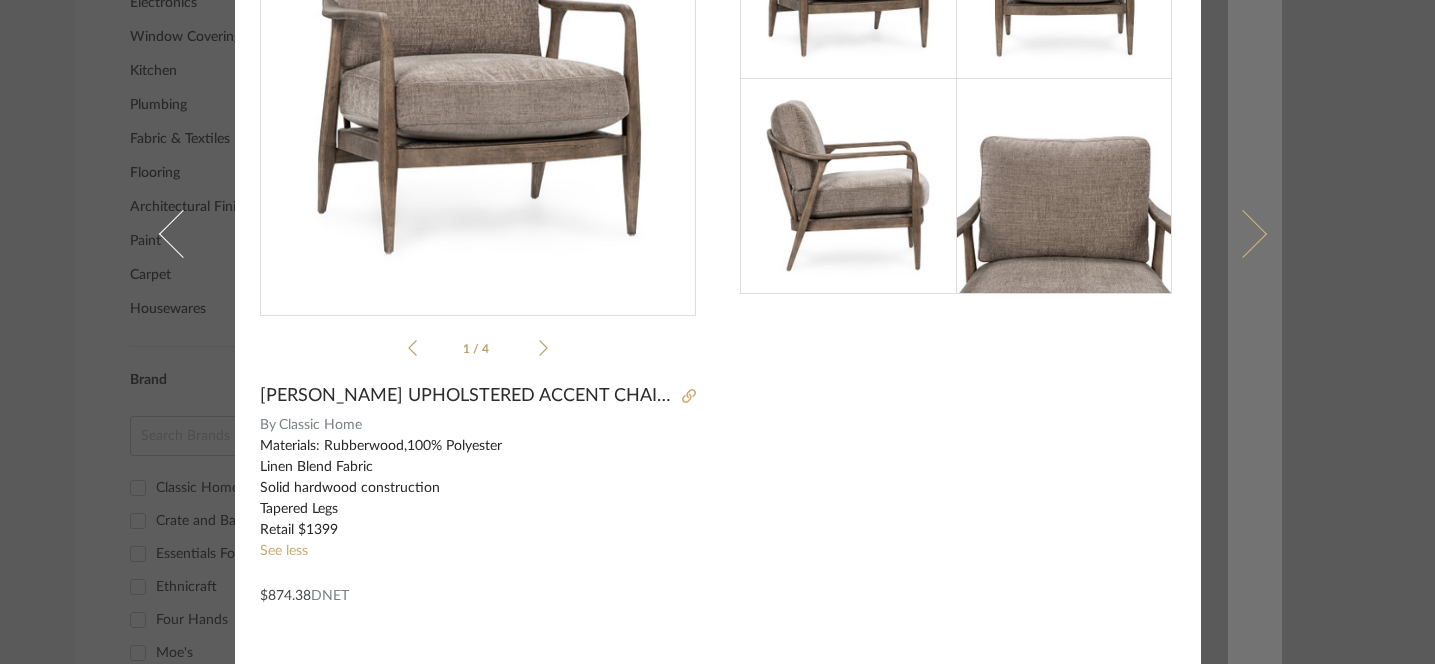 click at bounding box center (1255, 233) 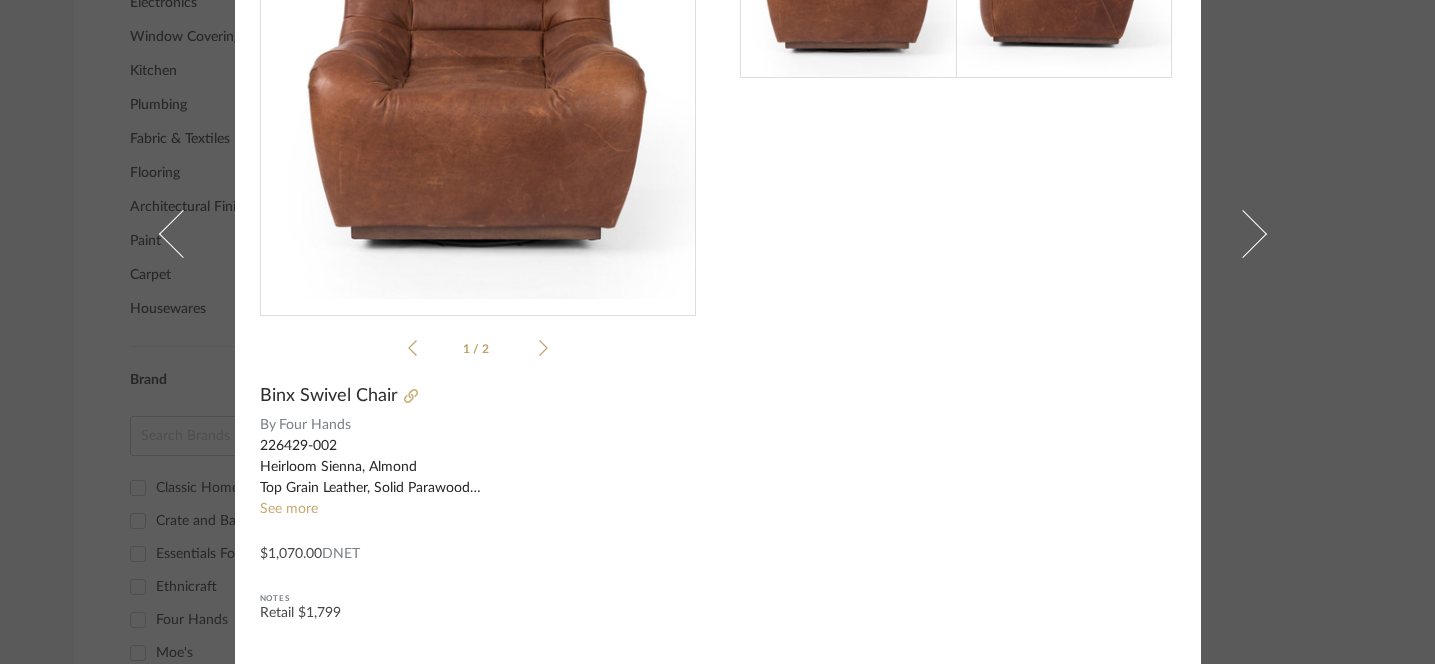 click at bounding box center (958, 250) 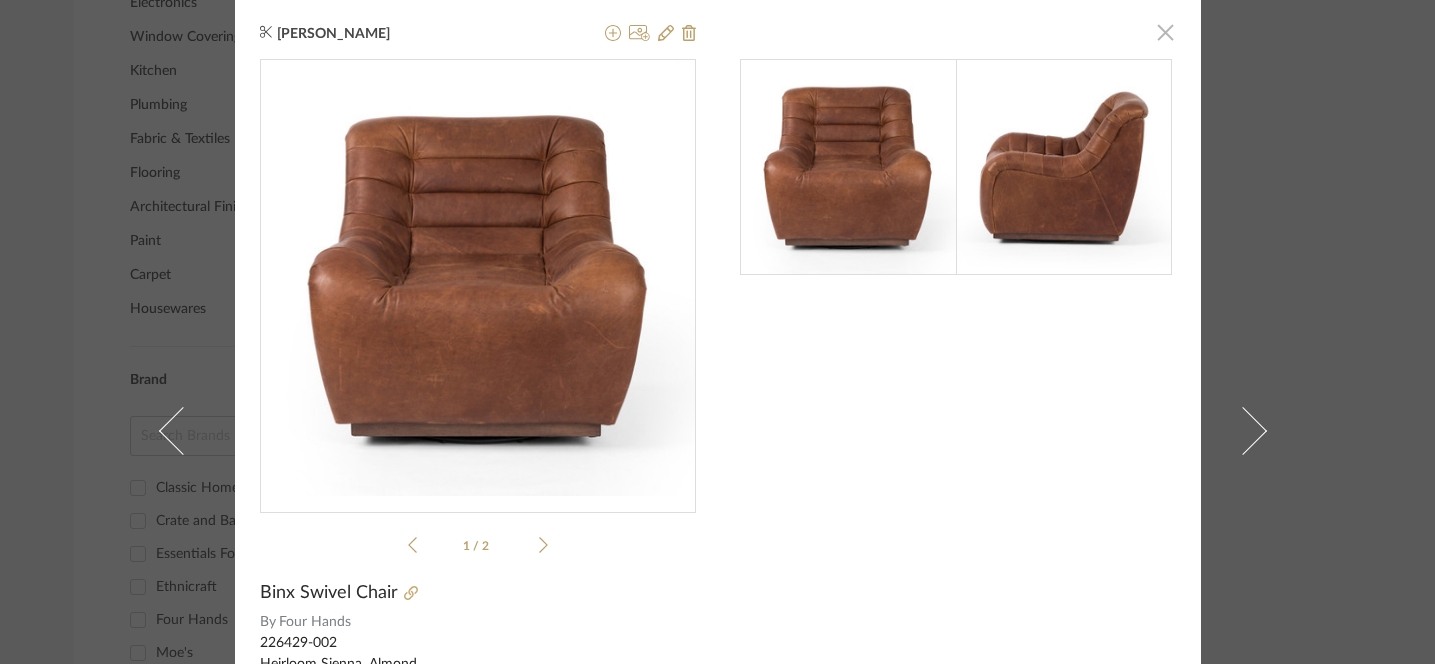 click 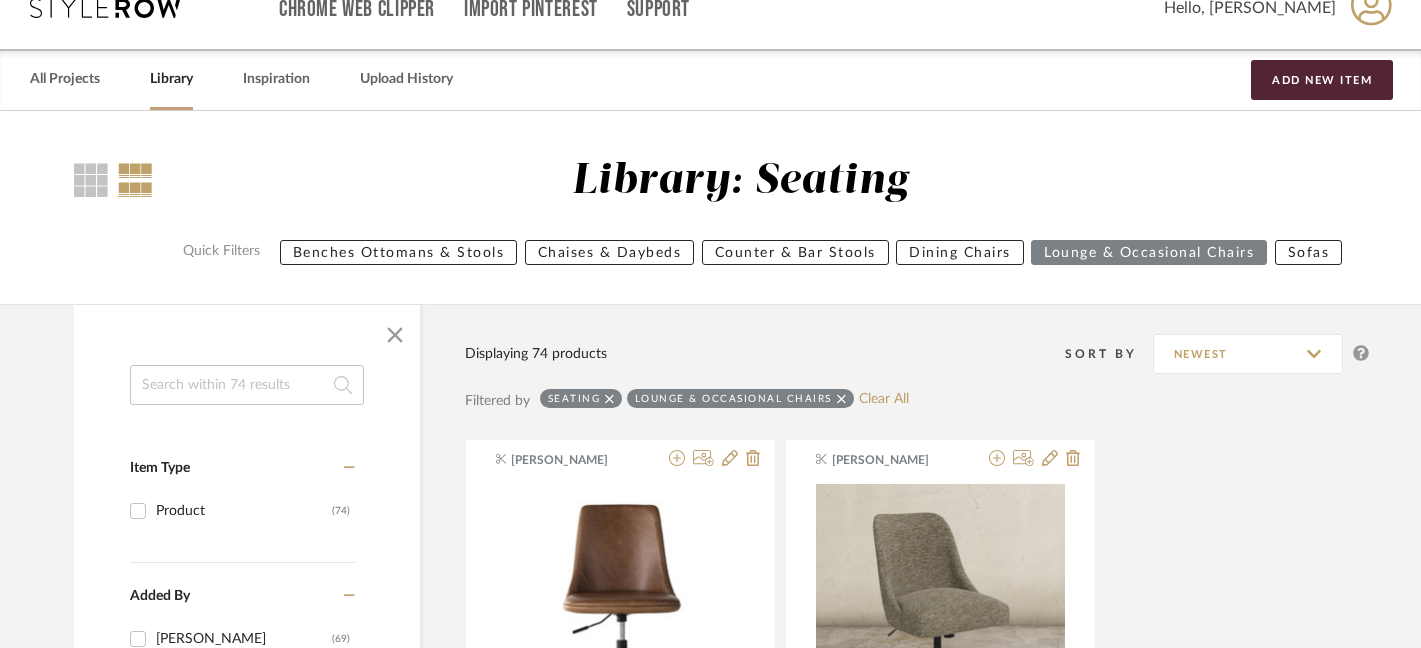 scroll, scrollTop: 30, scrollLeft: 0, axis: vertical 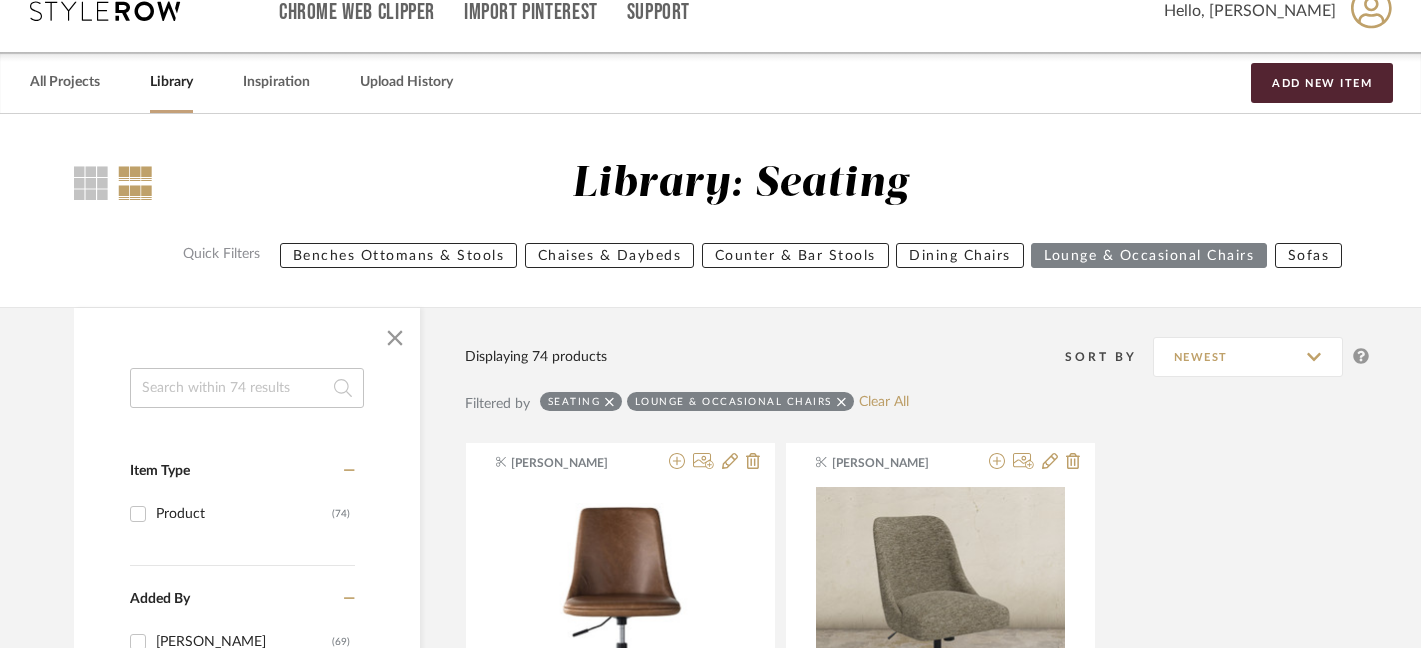click 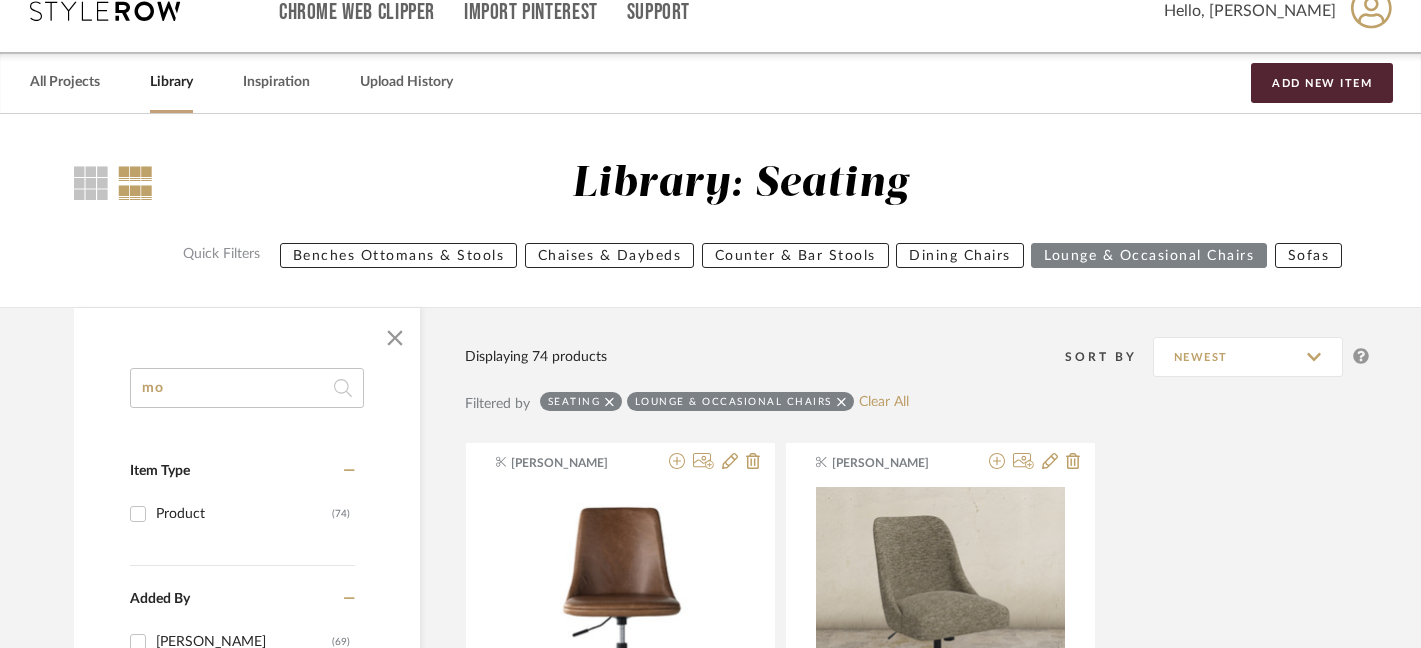 type on "m" 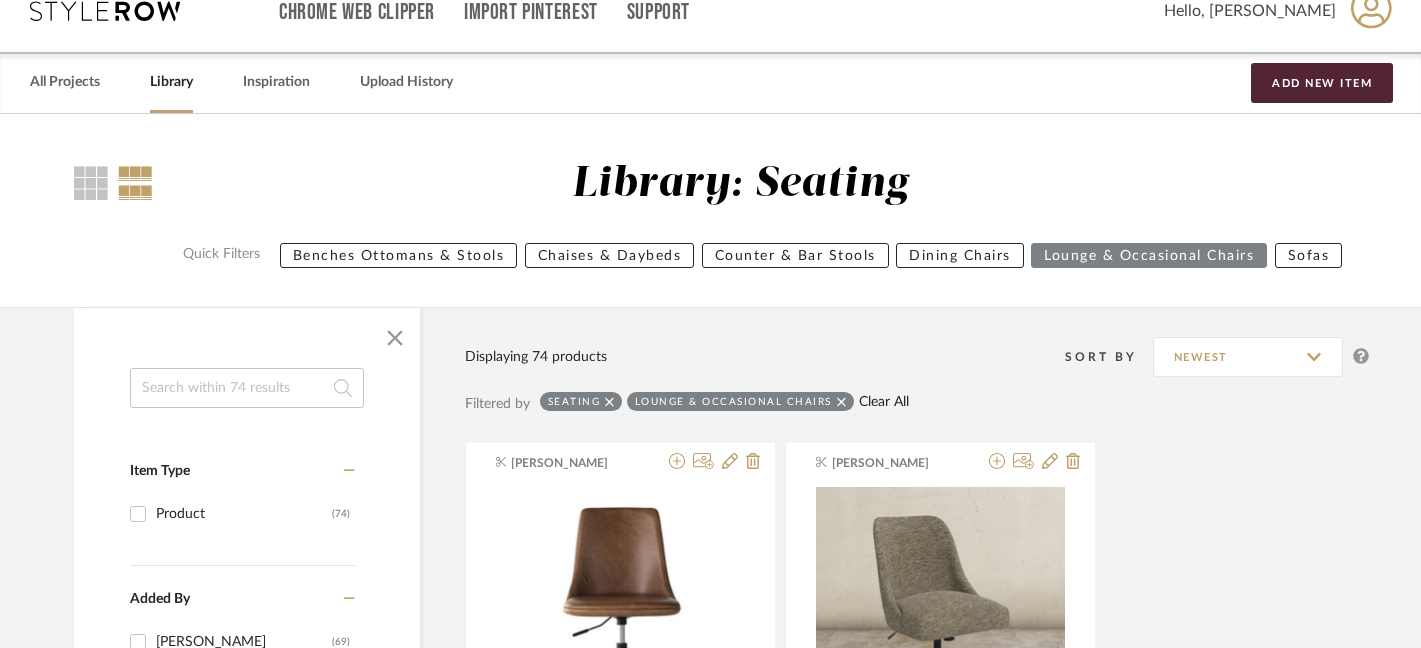 click on "Clear All" 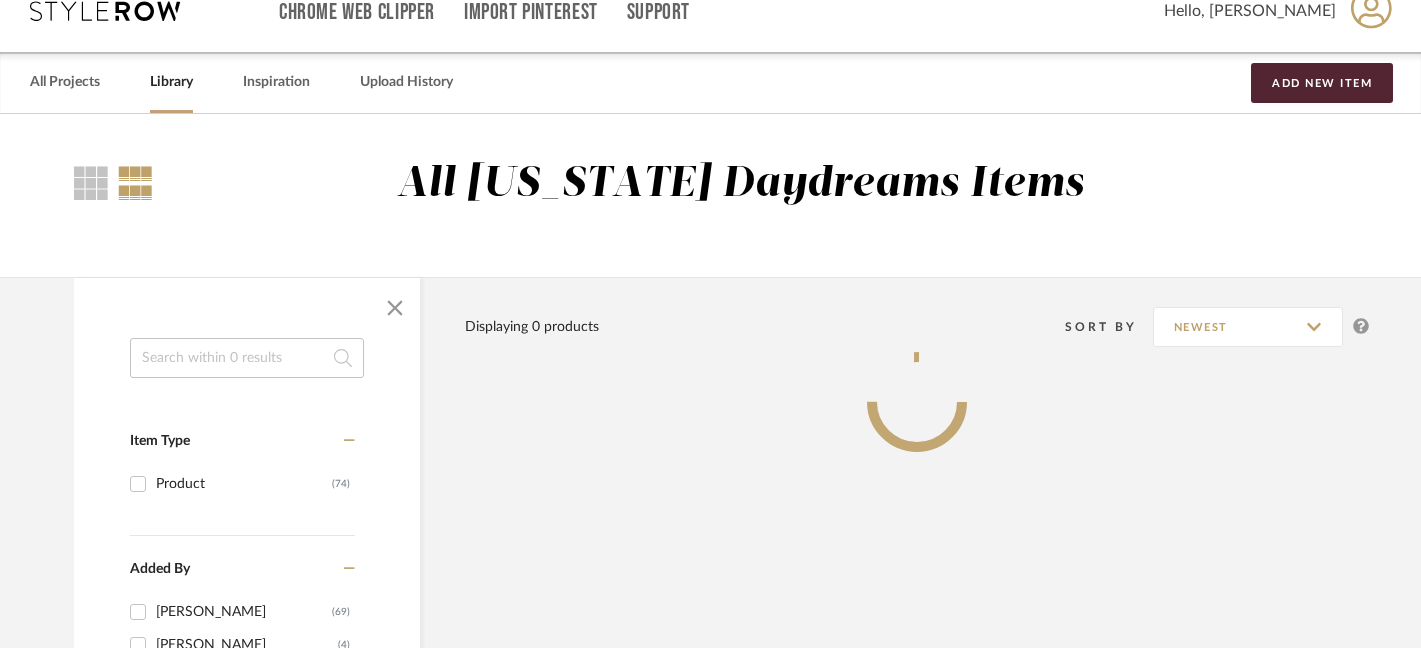 click 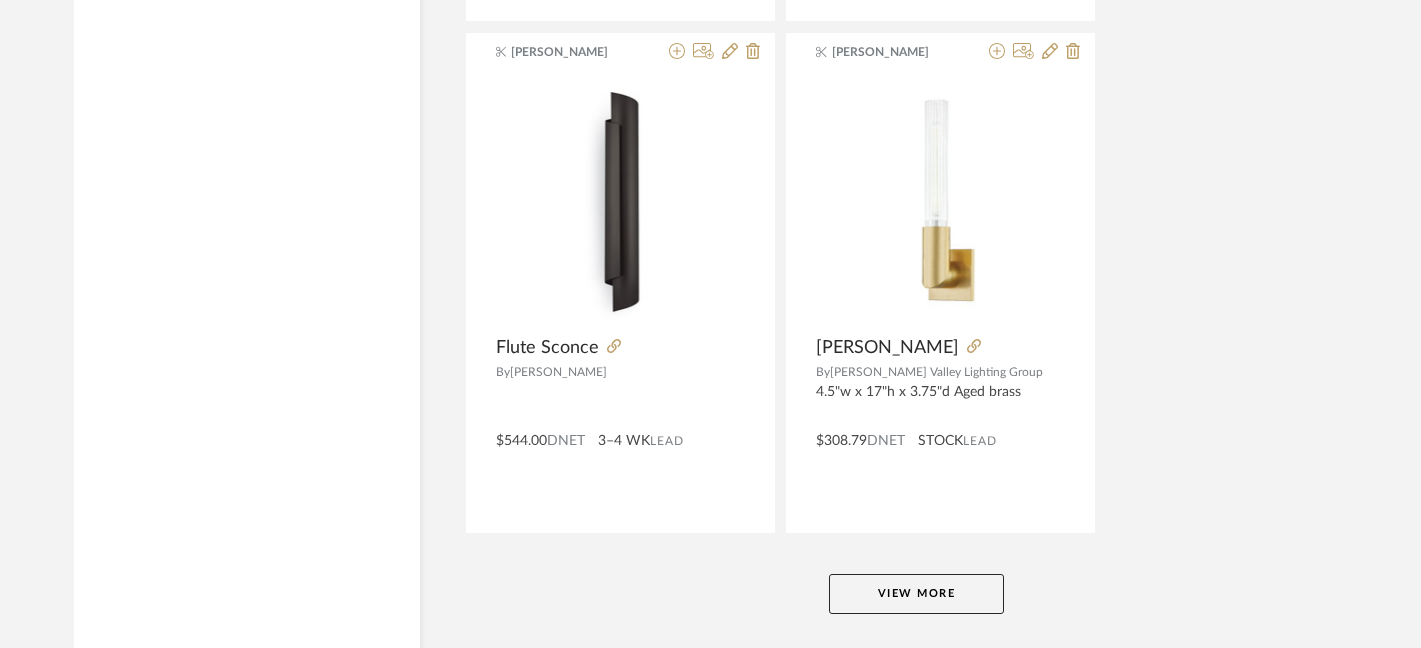 scroll, scrollTop: 9201, scrollLeft: 0, axis: vertical 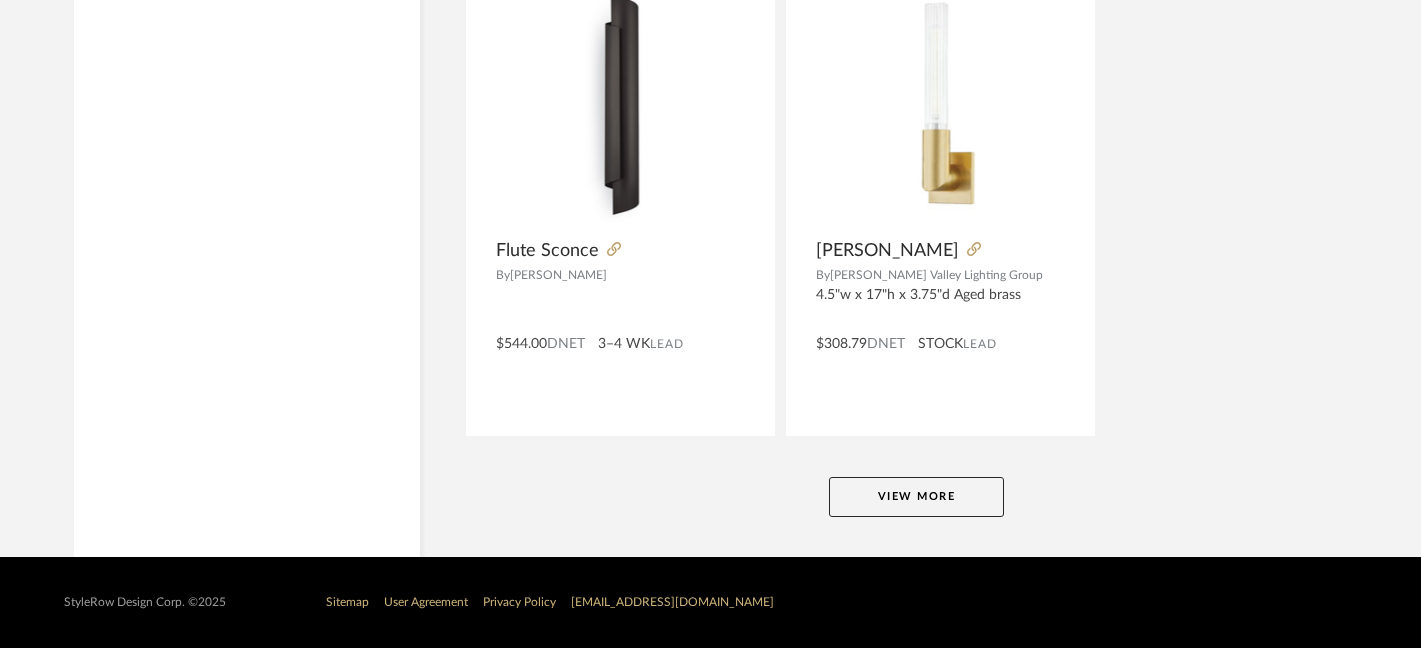 type on "sconce" 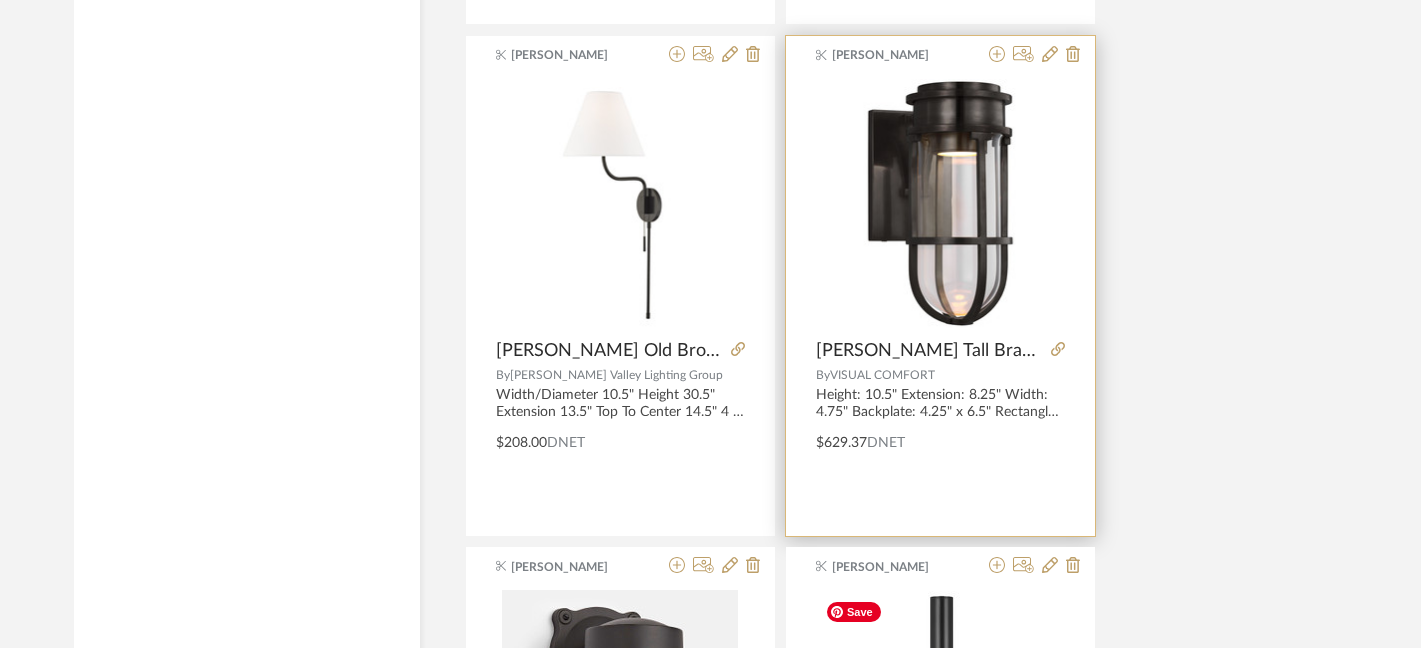scroll, scrollTop: 10122, scrollLeft: 0, axis: vertical 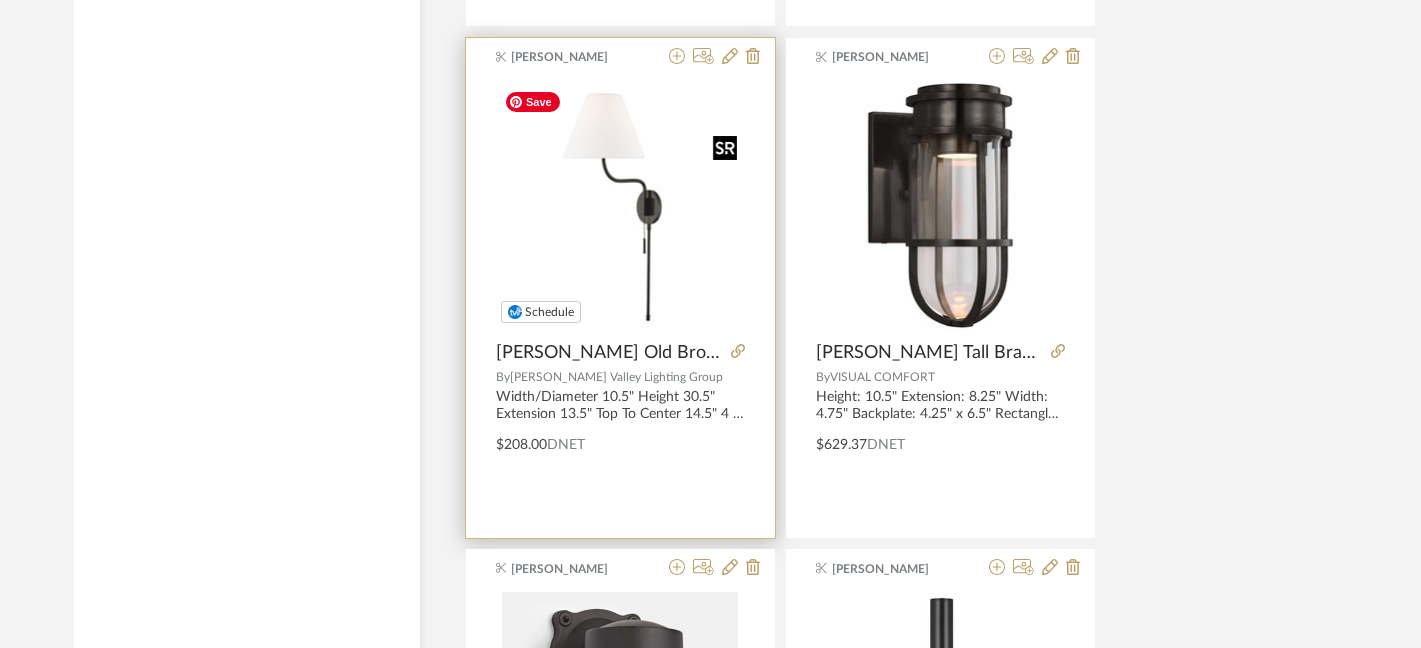 click at bounding box center (620, 205) 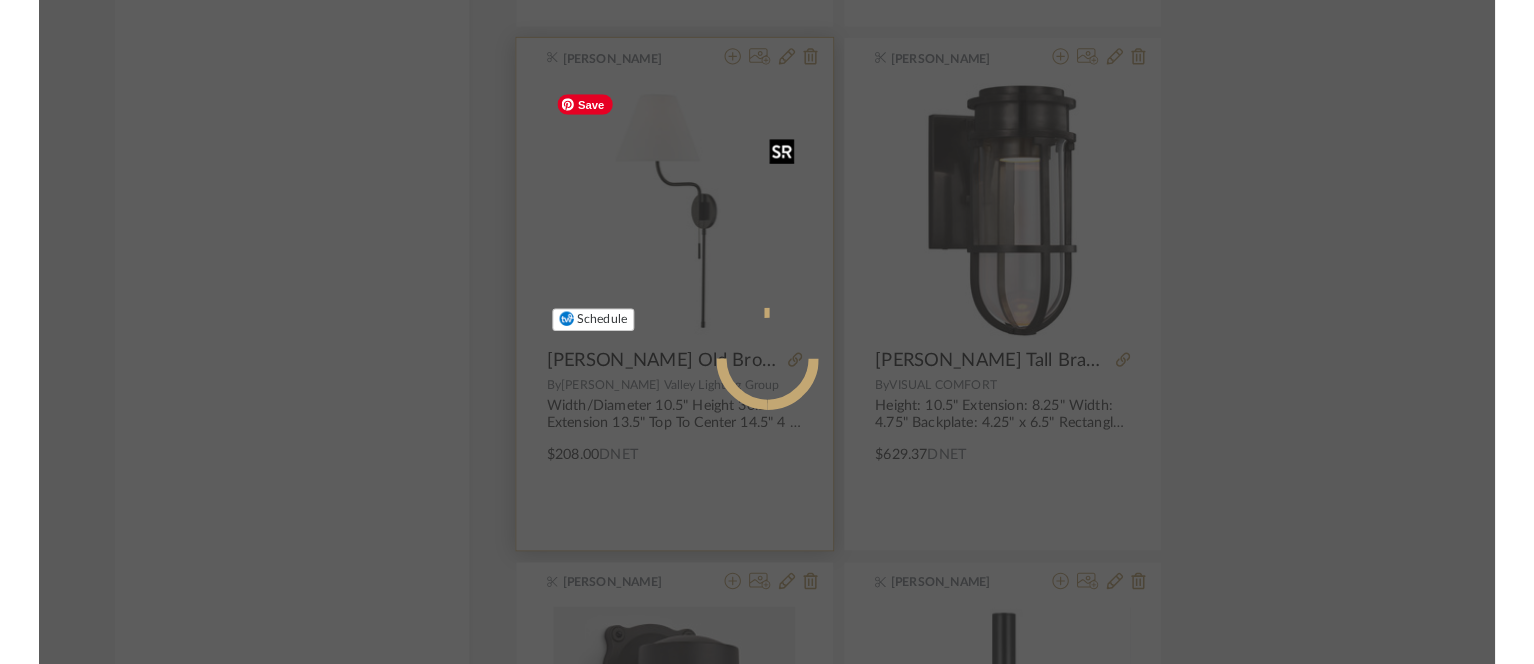 scroll, scrollTop: 0, scrollLeft: 0, axis: both 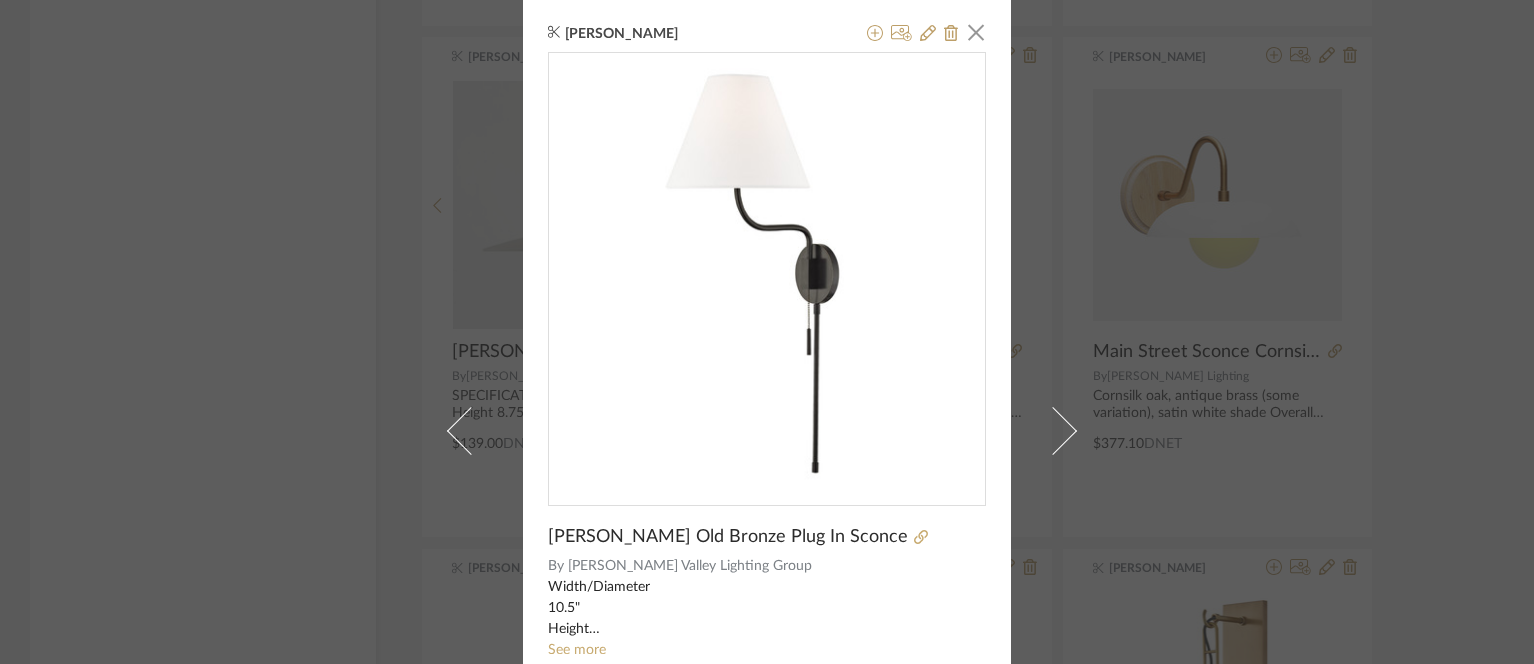 click on "[PERSON_NAME] × [PERSON_NAME] Old Bronze Plug In Sconce By [PERSON_NAME] Valley Lighting Group Width/Diameter
10.5"
Height
30.5"
Extension
13.5"
Top To Center
14.5"
4 lb
BACKPLATE
Round
4.75"
4.75"
SHADE
Linen
SOCKET
1
A19
E26 Medium Base
60 W
120 Vac
OLD BRONZE
(OB)
Retail $332 See more $208.00  DNET Notes Retail $332
Above nightstand" at bounding box center [767, 332] 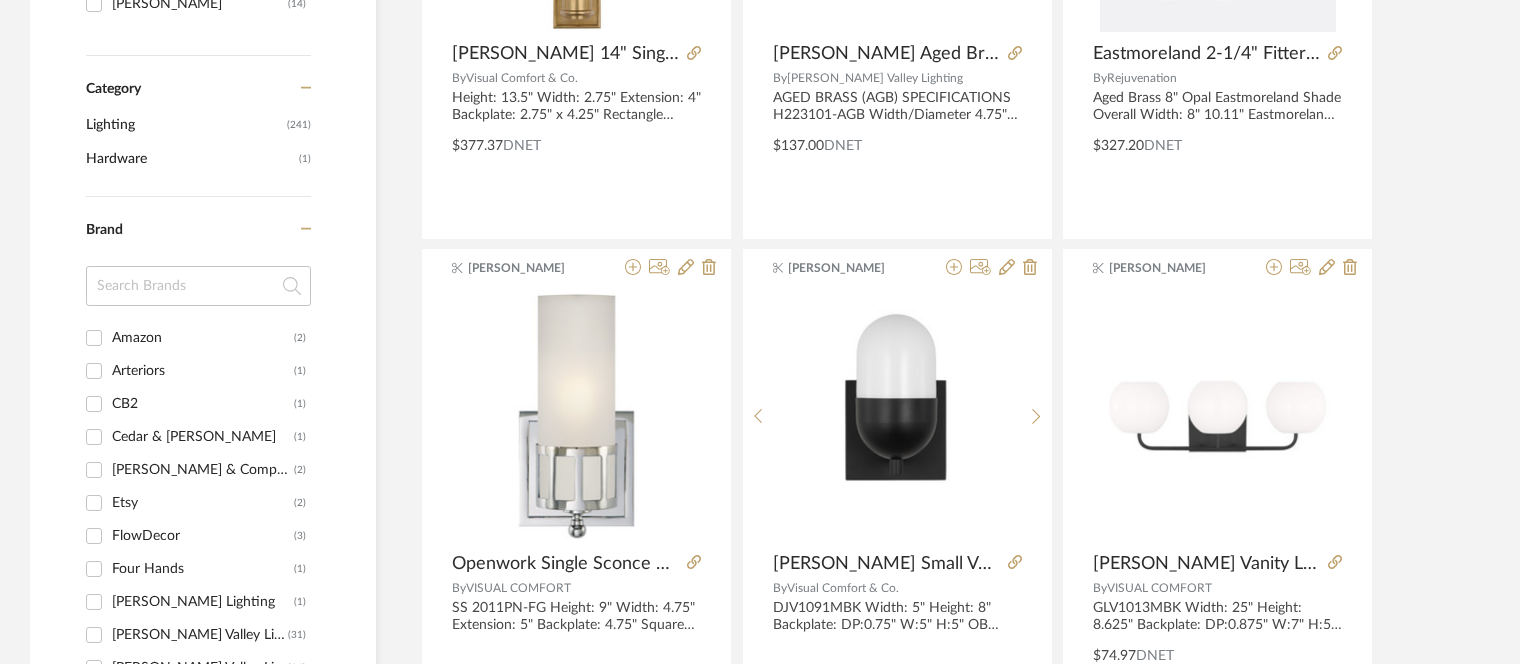 scroll, scrollTop: 0, scrollLeft: 0, axis: both 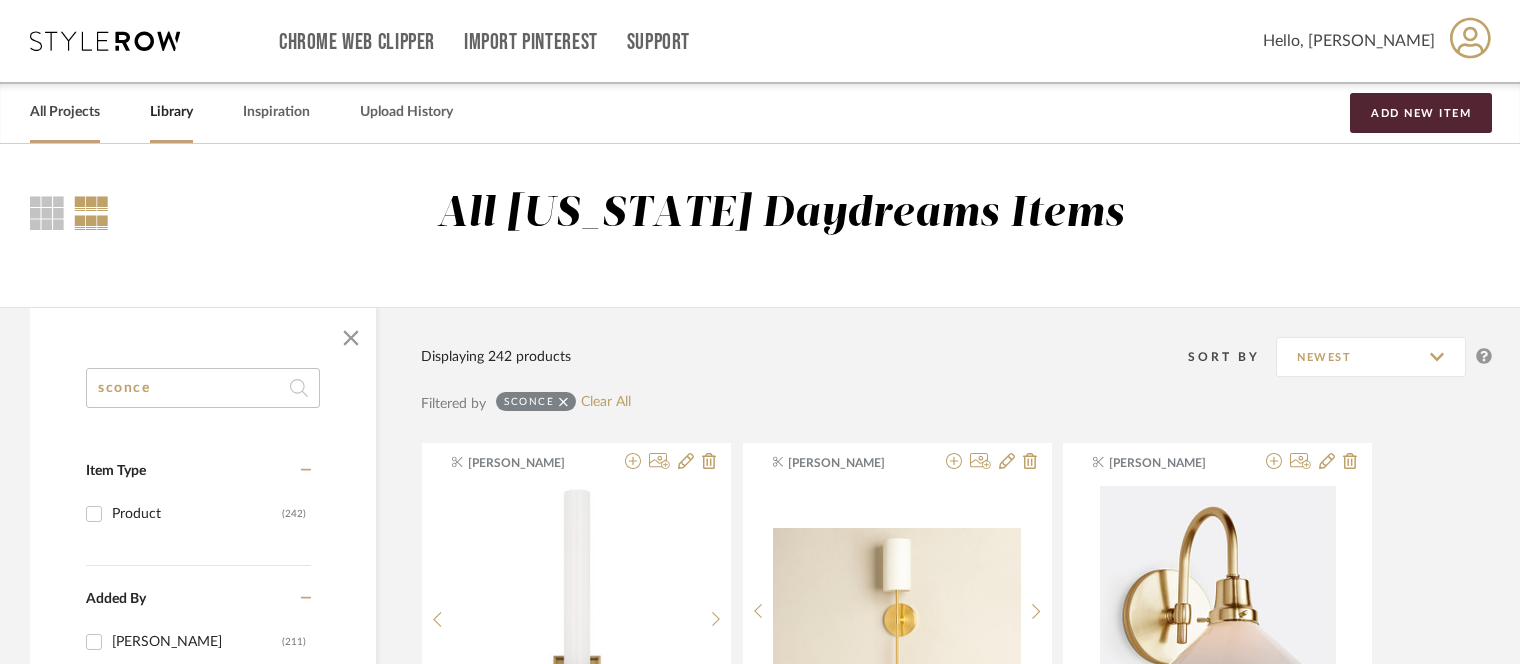 click on "All Projects" at bounding box center (65, 112) 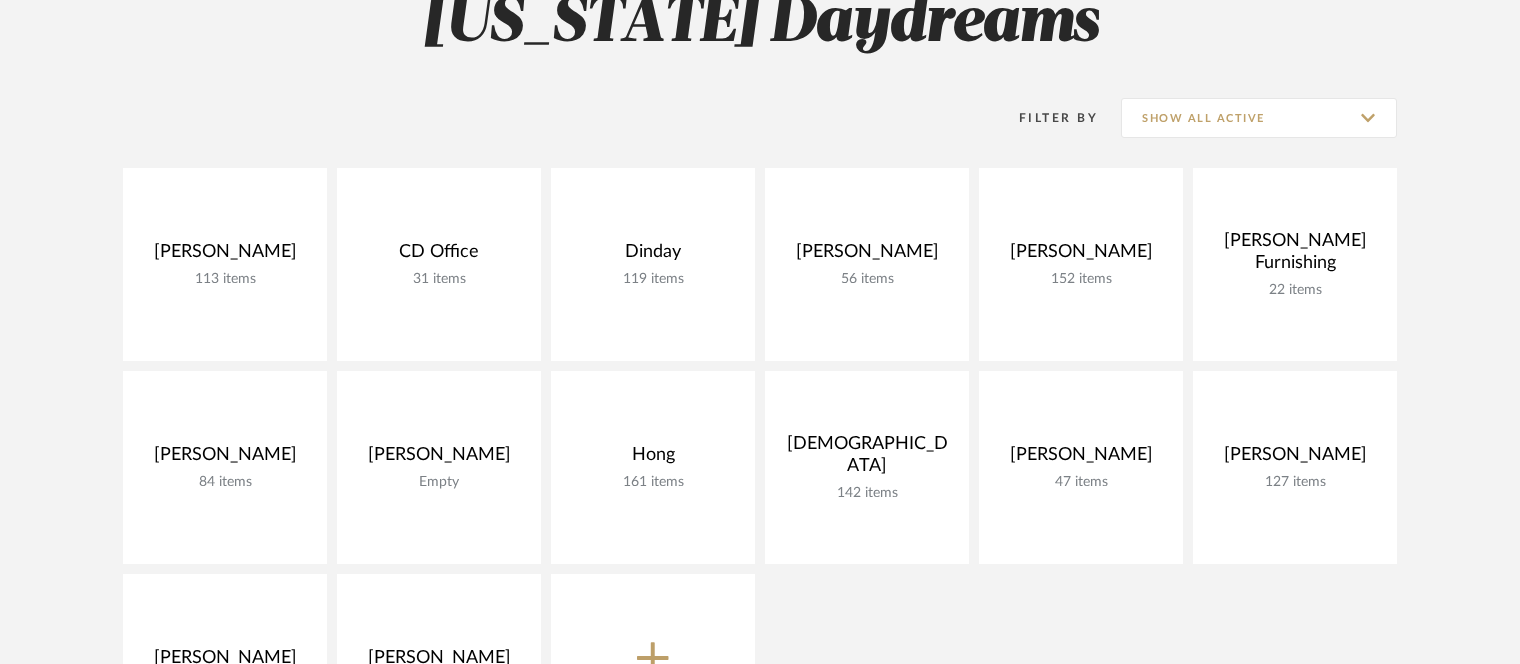 scroll, scrollTop: 334, scrollLeft: 0, axis: vertical 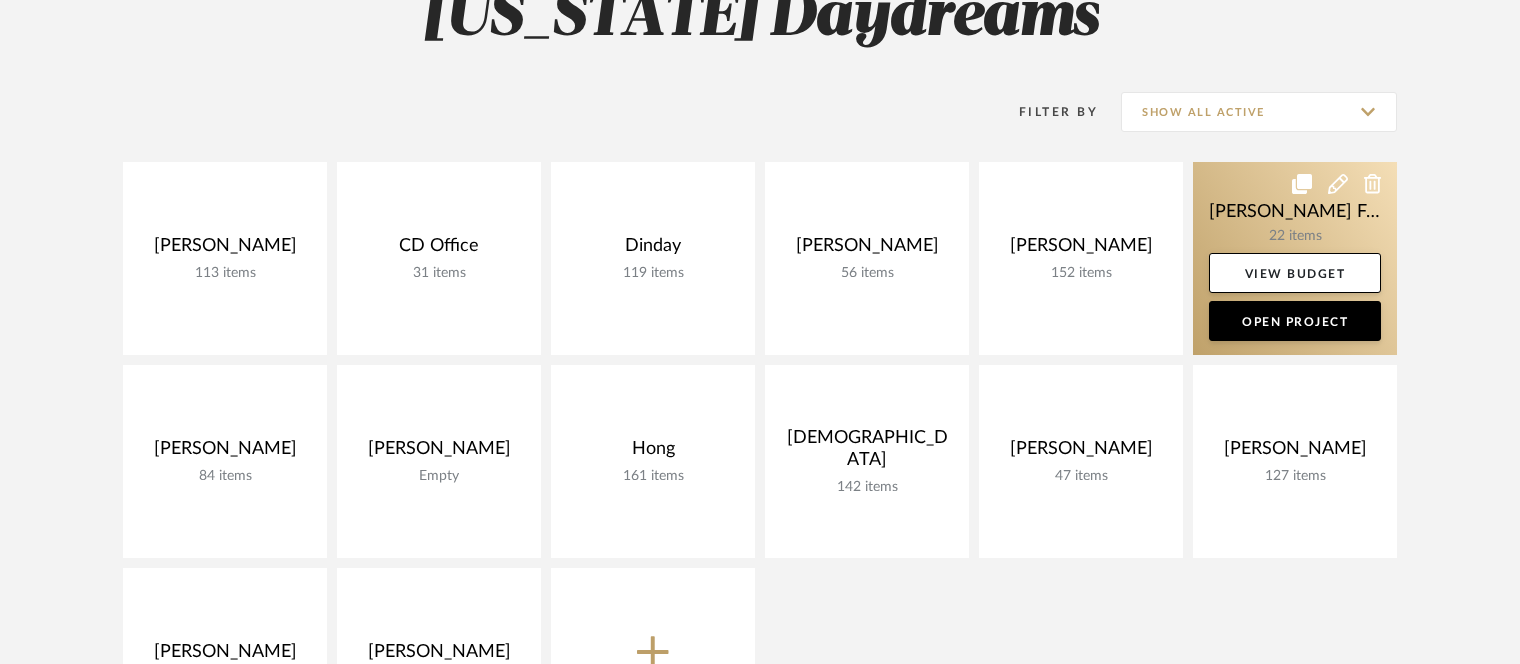 click 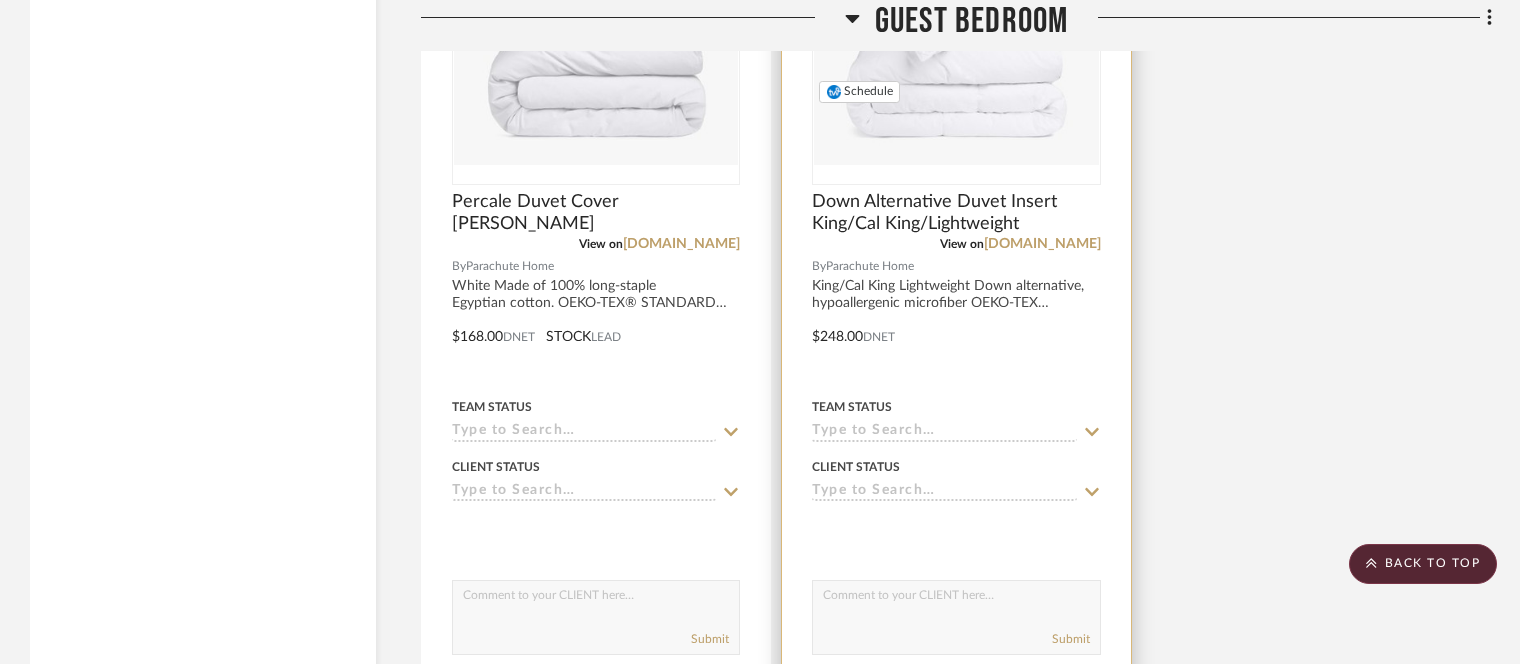 scroll, scrollTop: 5938, scrollLeft: 0, axis: vertical 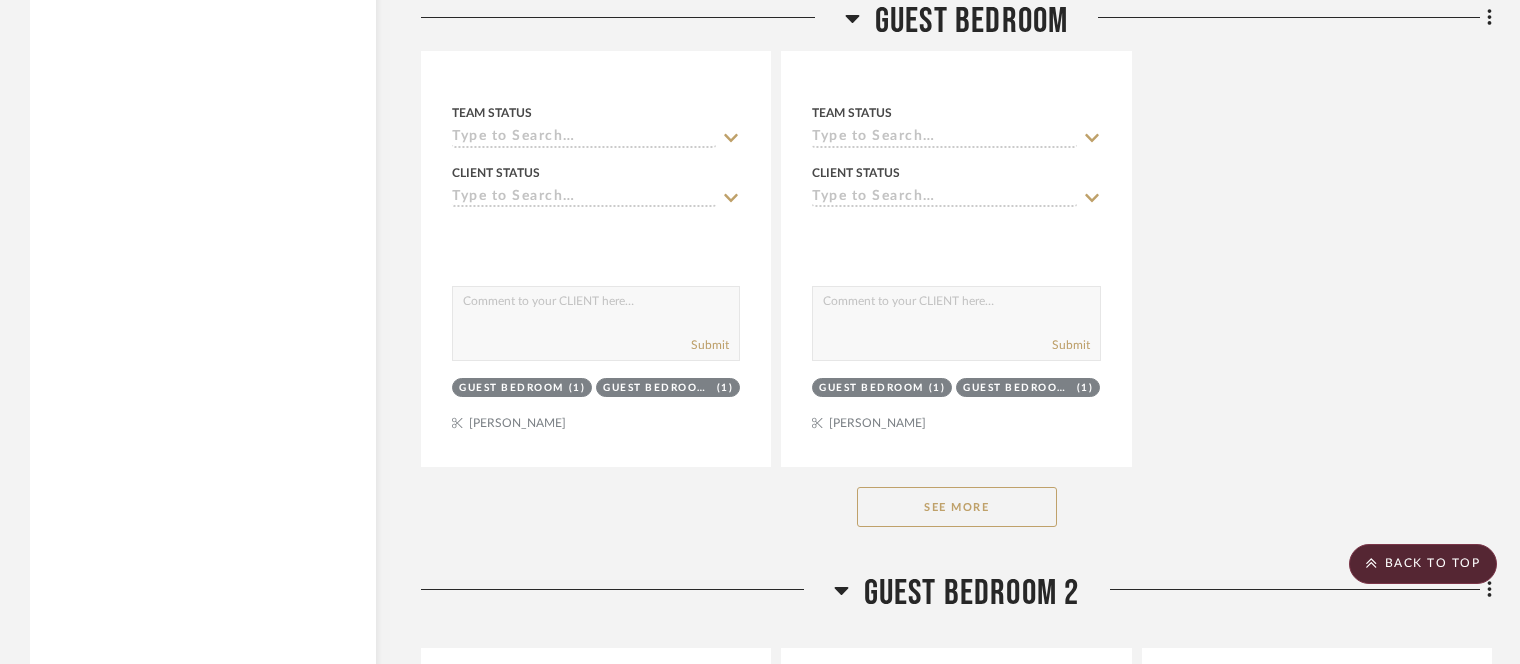 click on "See More" 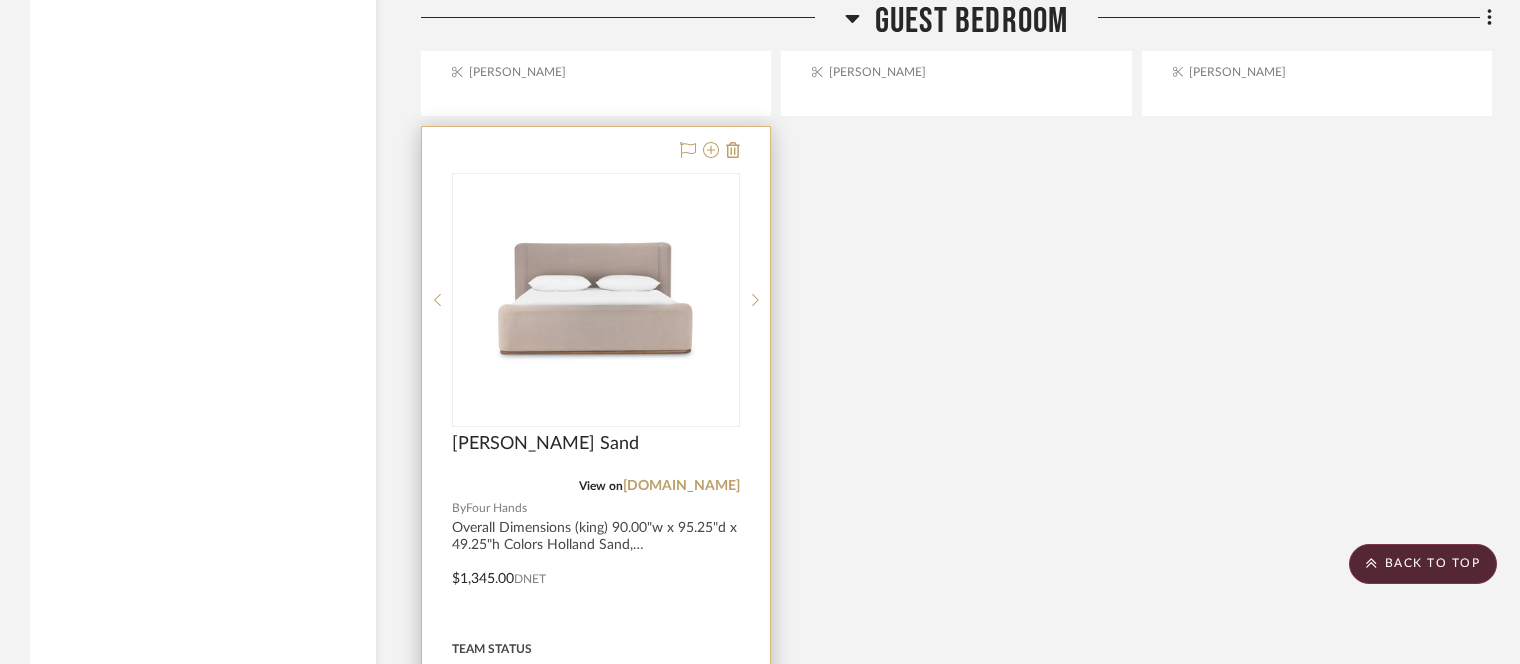 scroll, scrollTop: 6210, scrollLeft: 0, axis: vertical 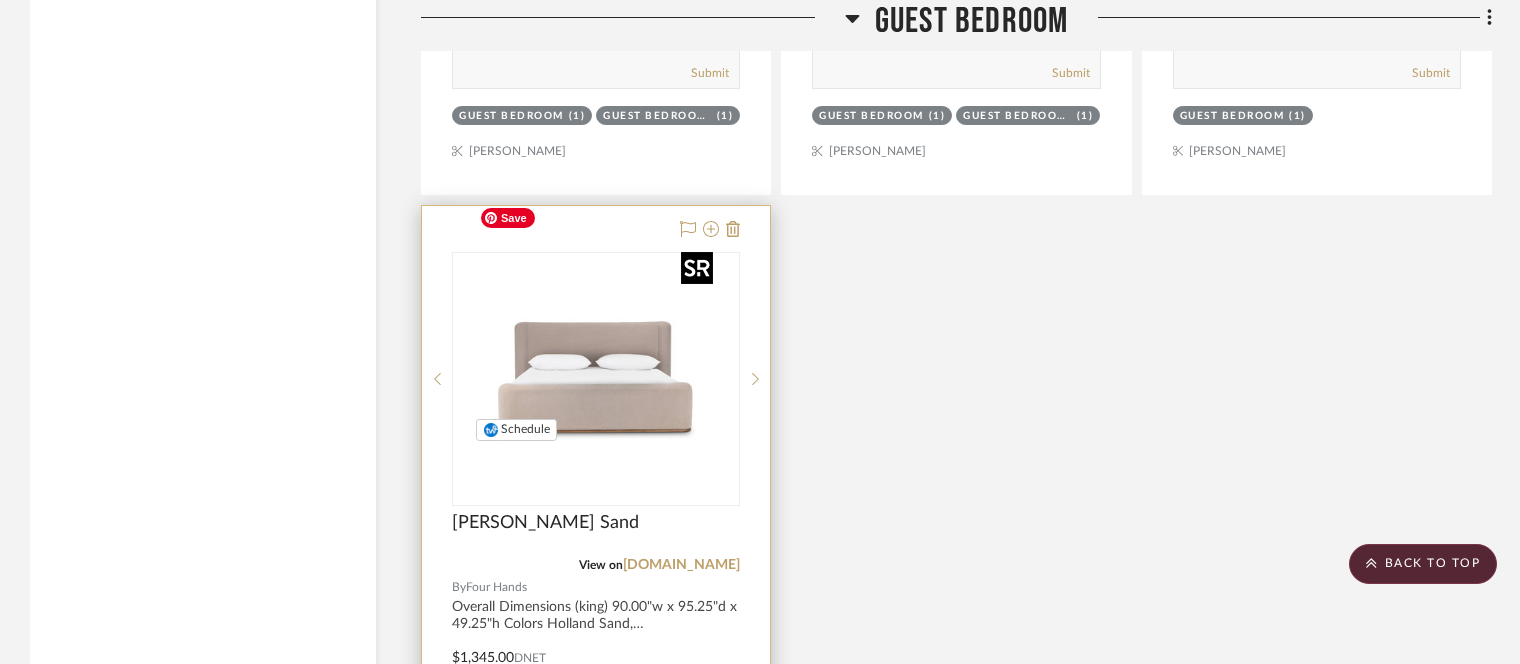click at bounding box center [596, 379] 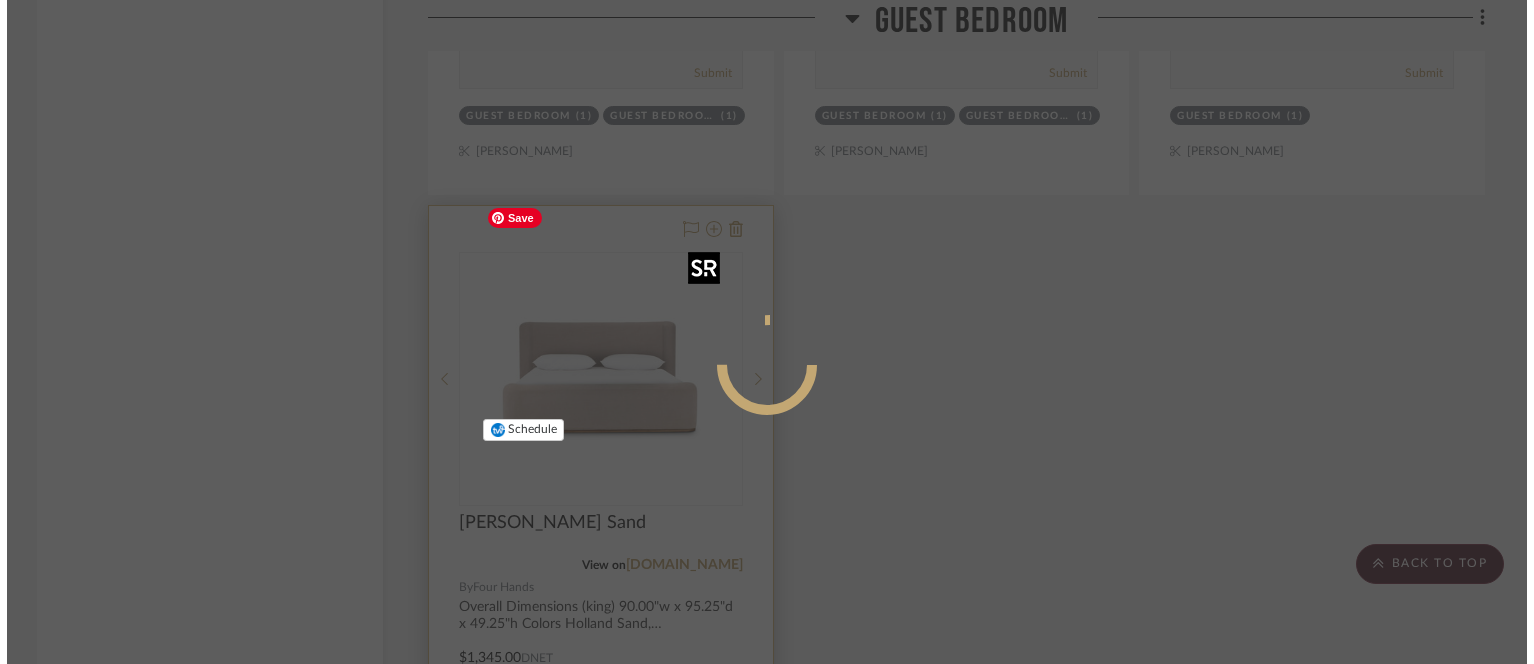 scroll, scrollTop: 0, scrollLeft: 0, axis: both 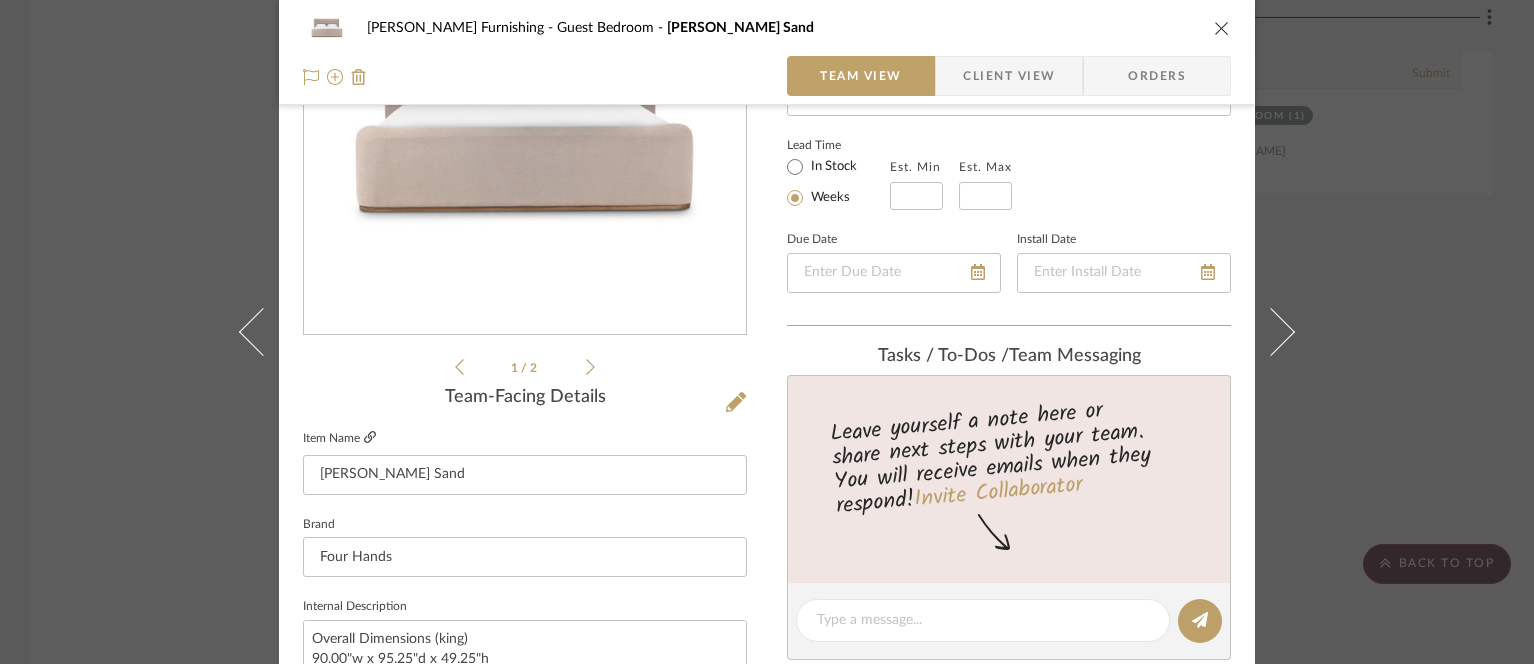 click 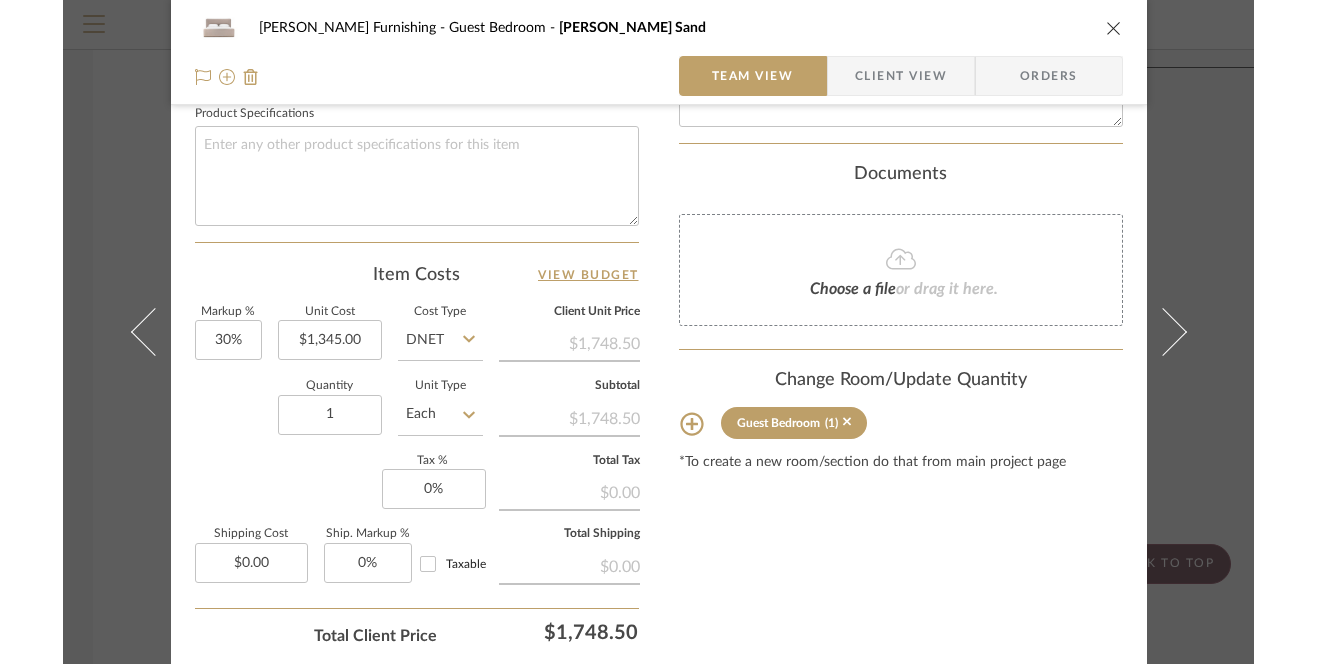 scroll, scrollTop: 1096, scrollLeft: 0, axis: vertical 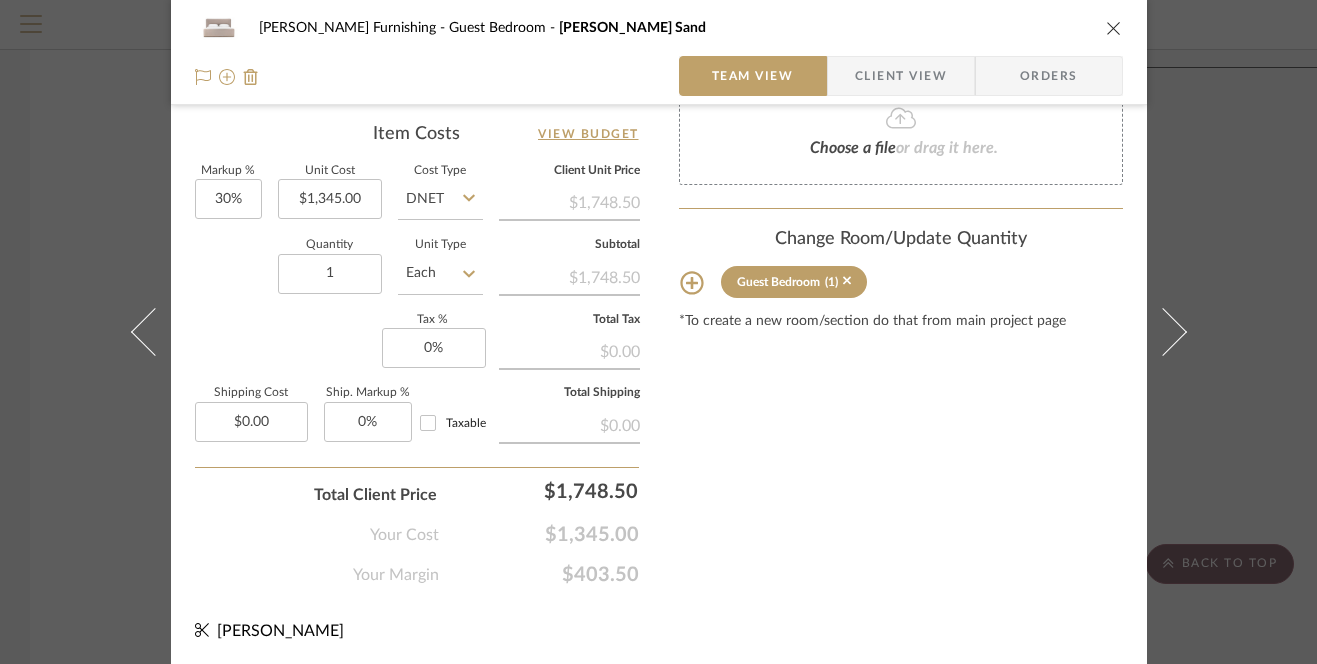 click on "[PERSON_NAME] Furnishing Guest Bedroom [PERSON_NAME] Sand Team View Client View Orders 1 / 2  Team-Facing Details   Item Name  [PERSON_NAME] Sand  Brand  Four Hands  Internal Description  Overall Dimensions (king)
90.00"w x 95.25"d x 49.25"h
Colors
Holland Sand, [PERSON_NAME]
Materials
80% Recycled Polyester, 20% Polyester, Solid Ash
Weight
267.20 lb
Retail $2399  Dimensions  90.00"w x 95.25"d x 49.25"h  Product Specifications   Item Costs   View Budget   Markup %  30%  Unit Cost  $1,345.00  Cost Type  DNET  Client Unit Price   $1,748.50   Quantity  1  Unit Type  Each  Subtotal   $1,748.50   Tax %  0%  Total Tax   $0.00   Shipping Cost  $0.00  Ship. Markup %  0% Taxable  Total Shipping   $0.00  Total Client Price  $1,748.50  Your Cost  $1,345.00  Your Margin  $403.50  Content here copies to Client View - confirm visibility there.  Show in Client Dashboard   Include in Budget   View Budget  Team Status  Lead Time  In Stock Weeks  Est. Min   Est. Max   Due Date   Install Date  Tasks / To-Dos /  team Messaging  Documents" at bounding box center (658, 332) 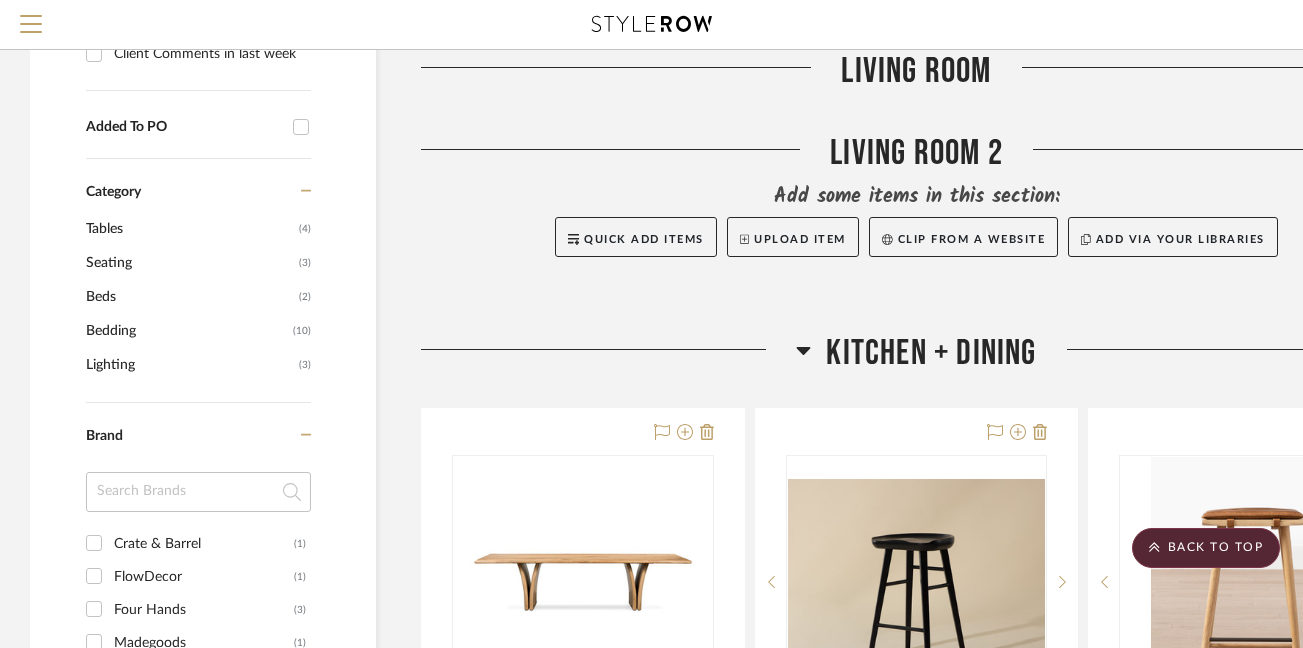 scroll, scrollTop: 903, scrollLeft: 0, axis: vertical 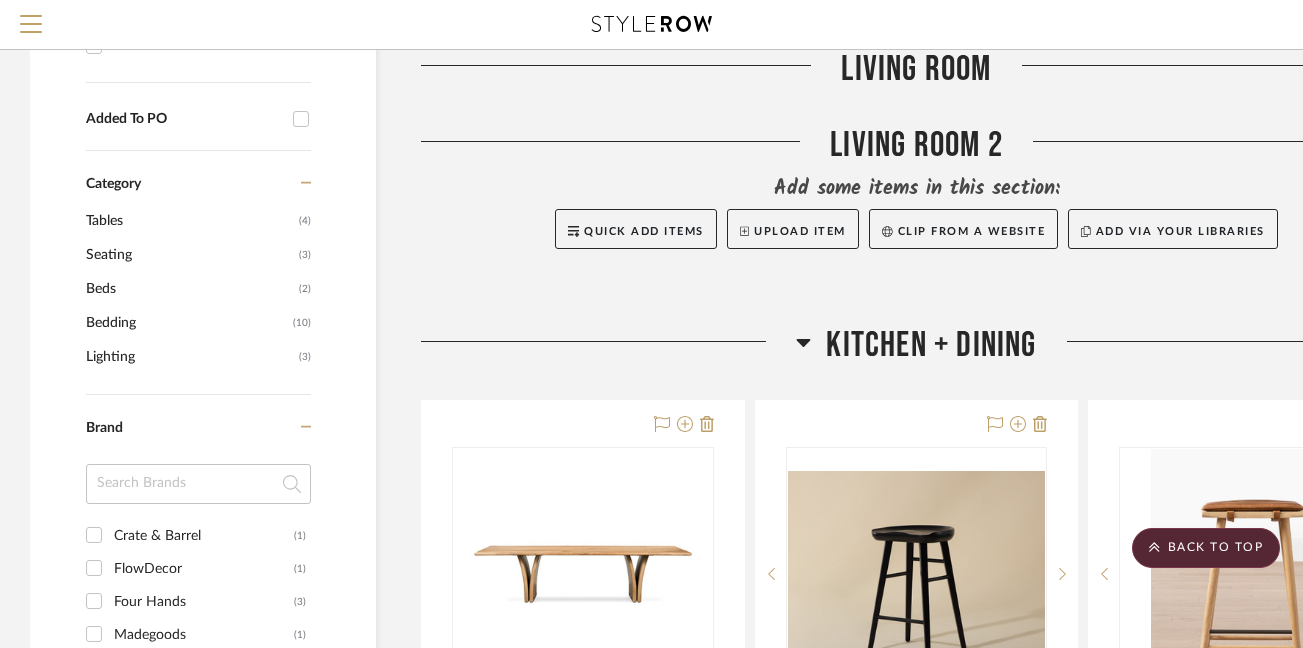 click on "Lighting" 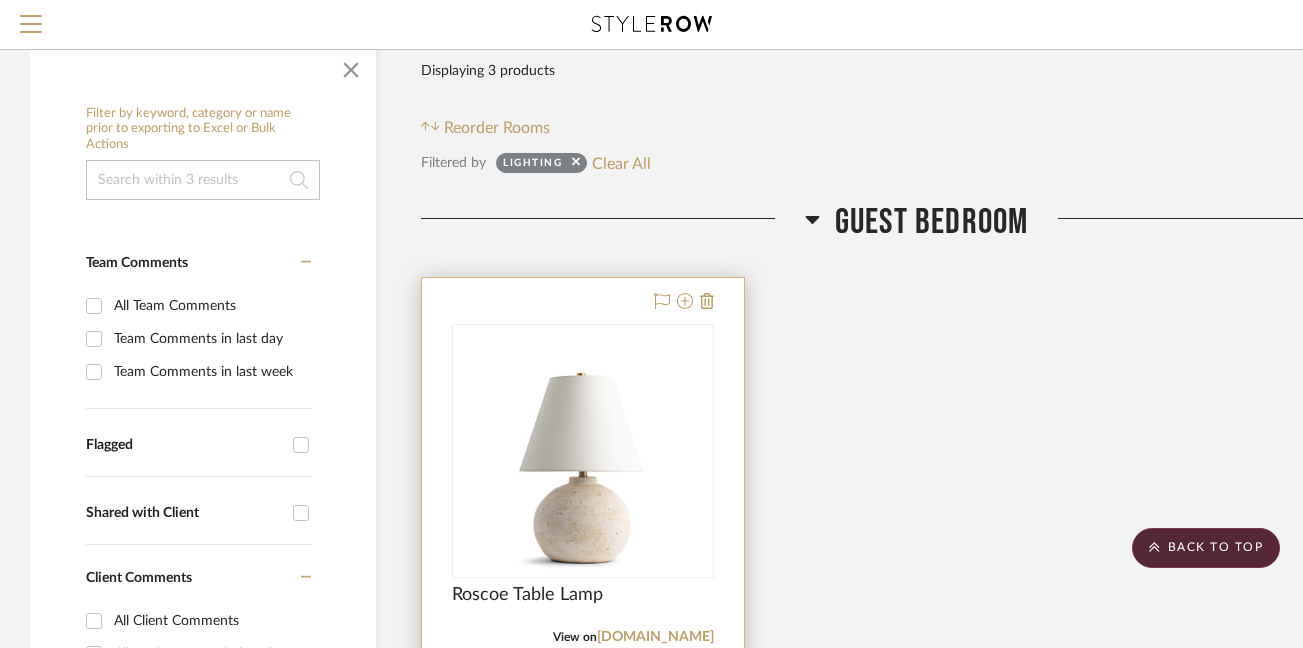 scroll, scrollTop: 0, scrollLeft: 0, axis: both 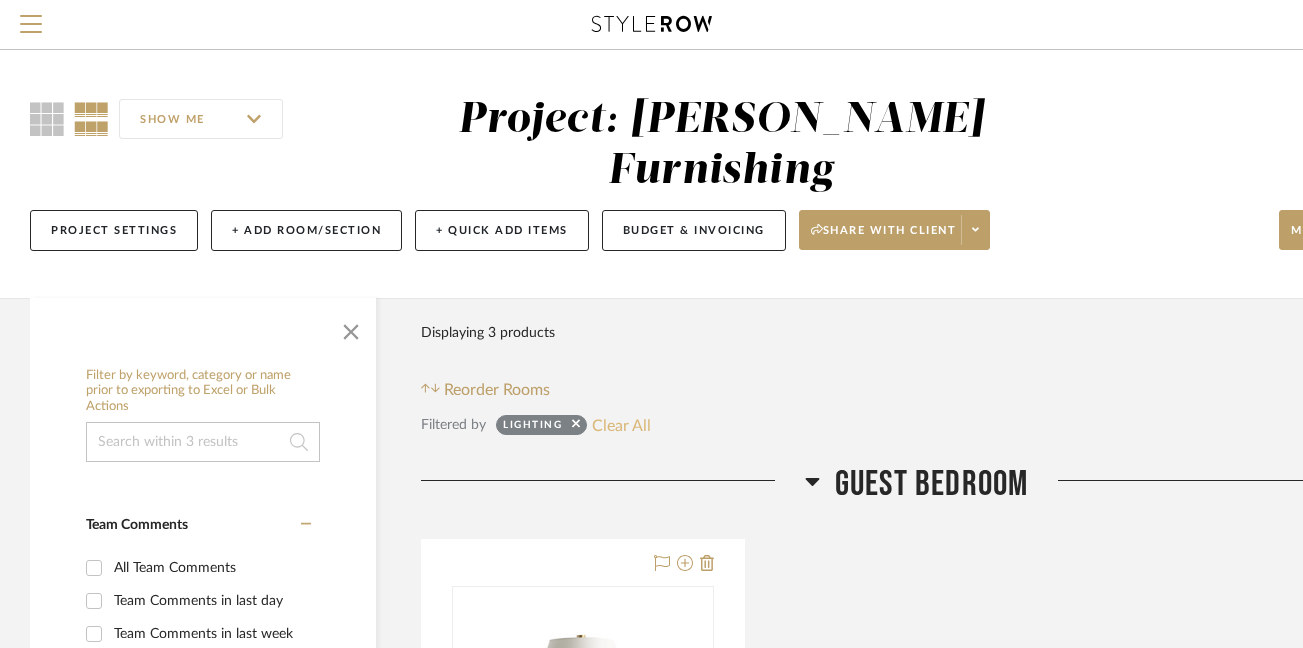 click on "Clear All" 